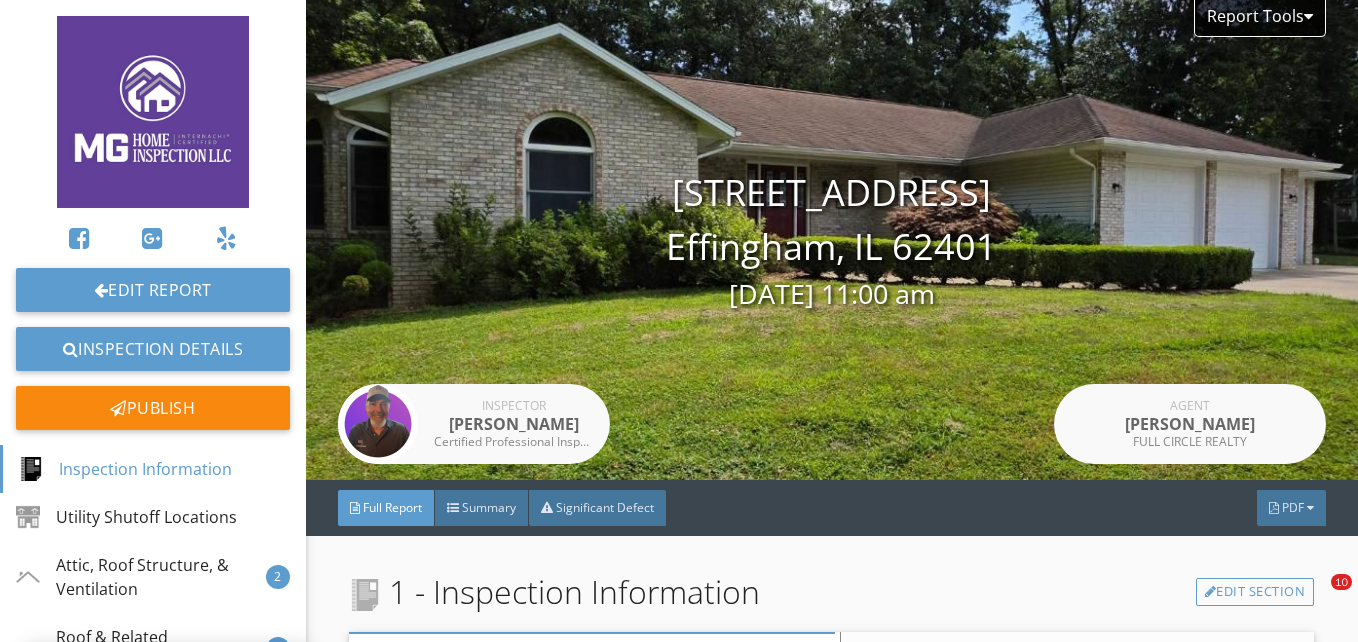 scroll, scrollTop: 0, scrollLeft: 0, axis: both 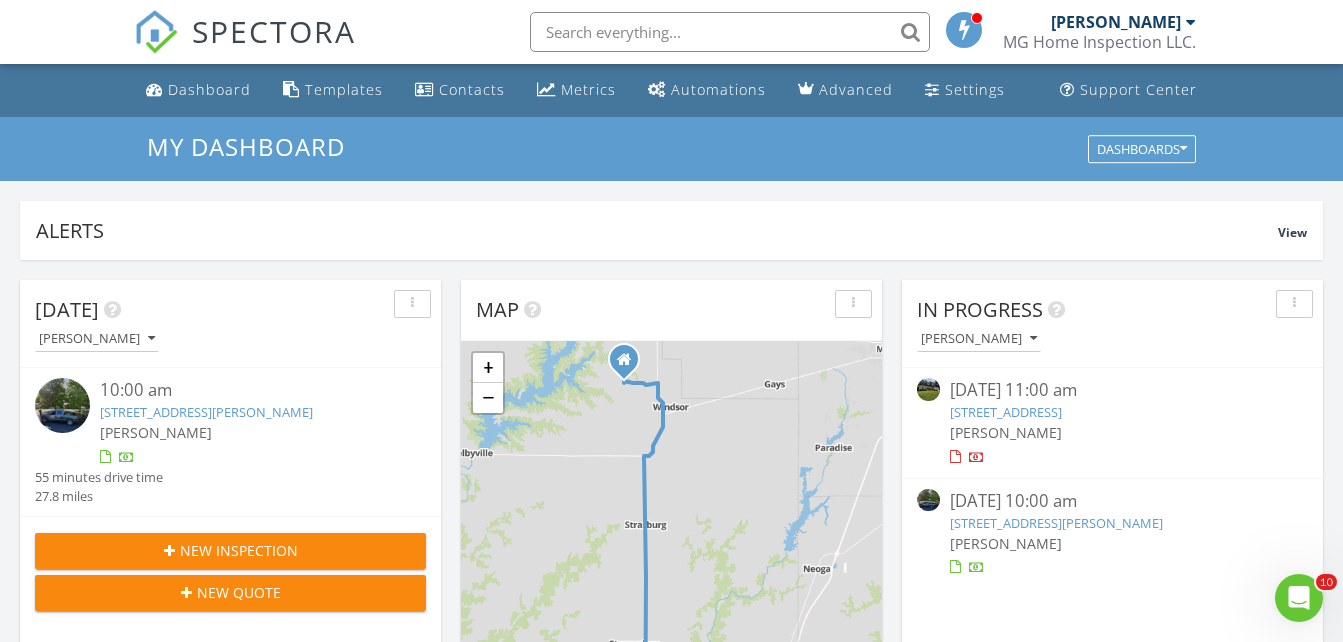 click at bounding box center [928, 389] 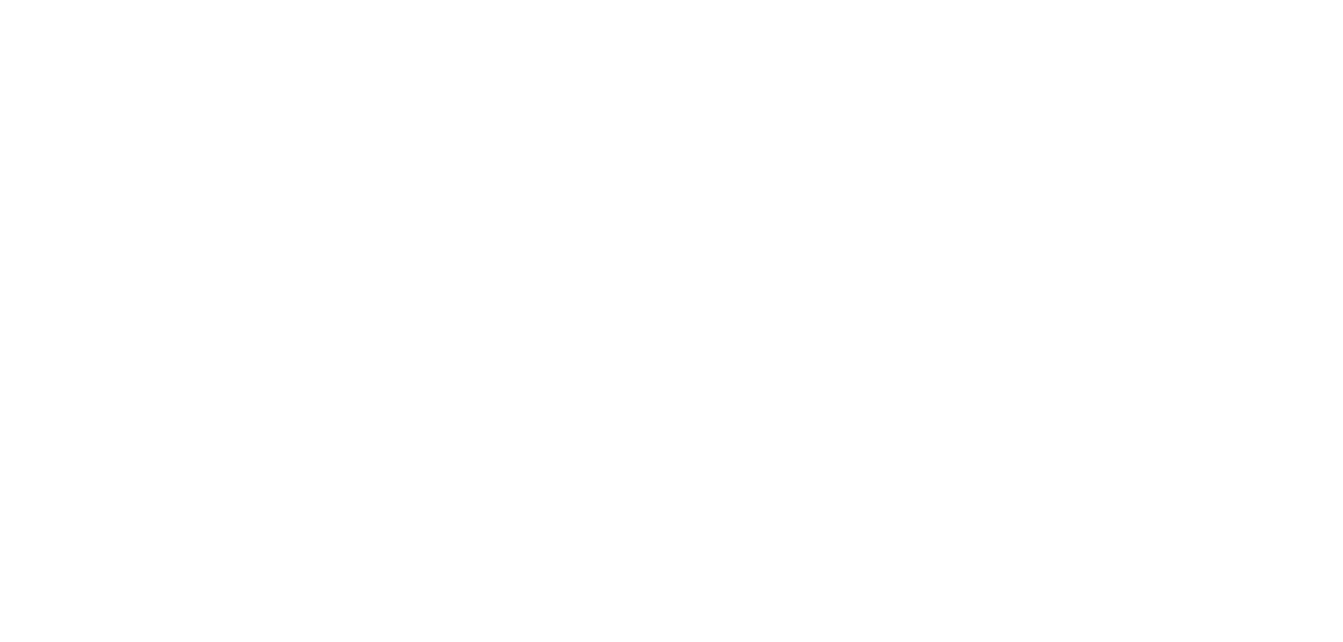 scroll, scrollTop: 0, scrollLeft: 0, axis: both 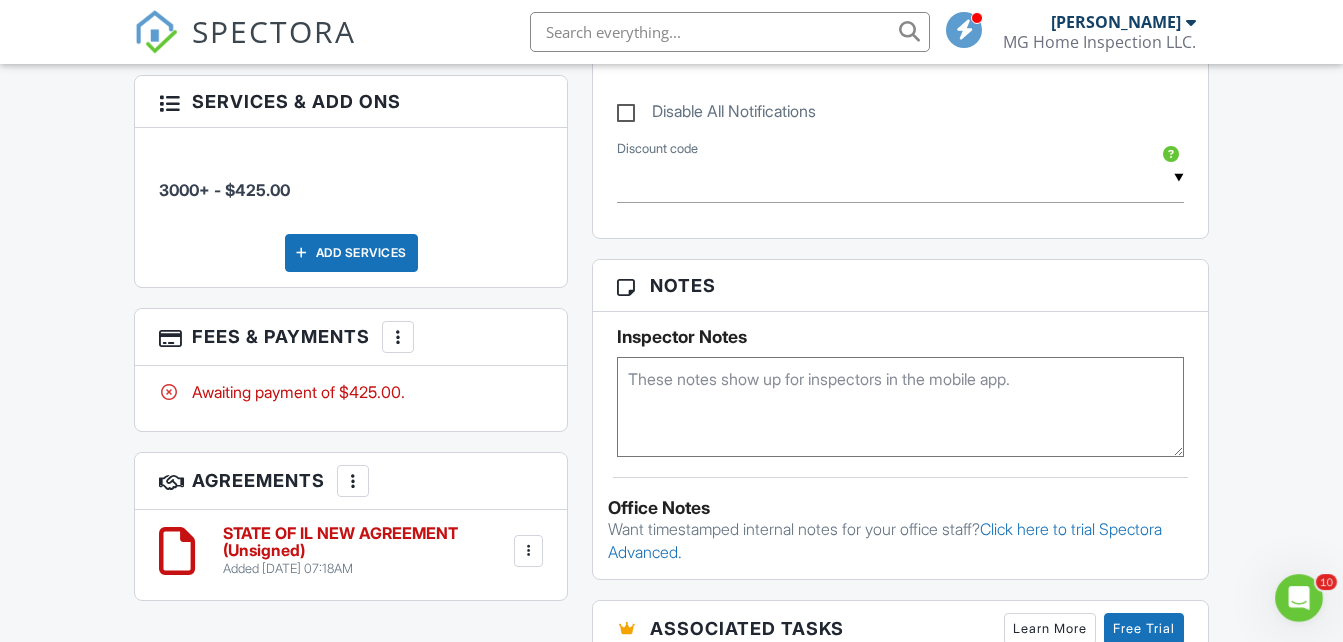 click at bounding box center (398, 337) 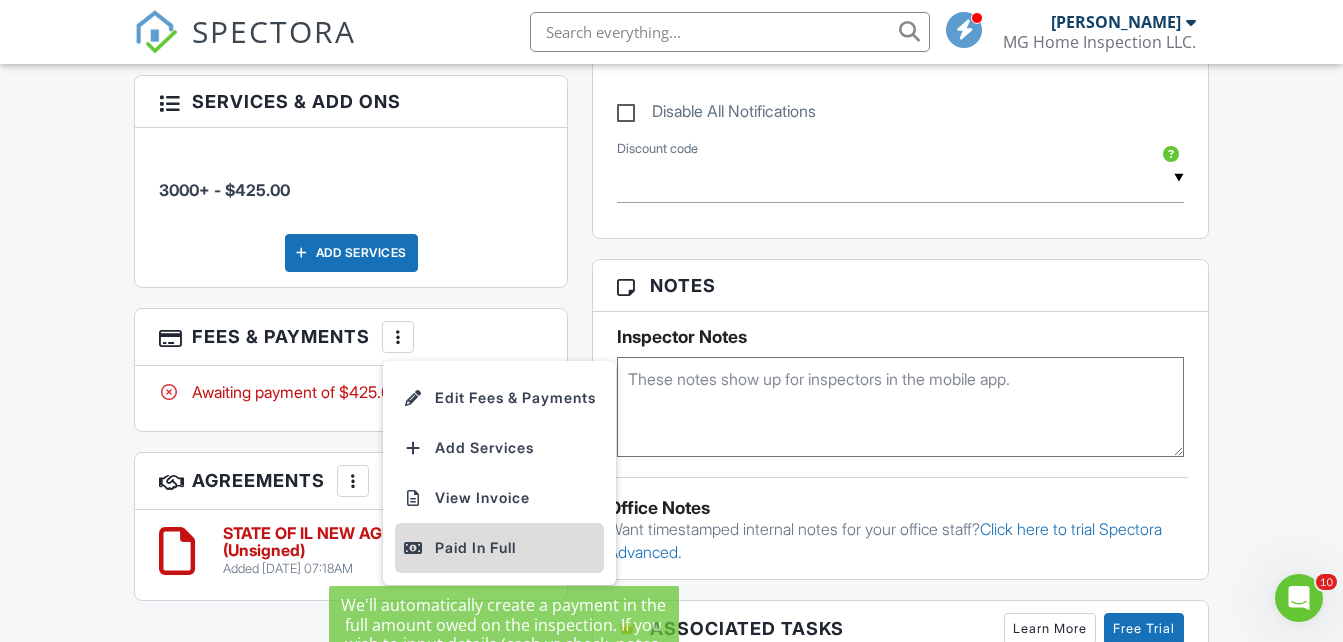 click on "Paid In Full" at bounding box center [499, 548] 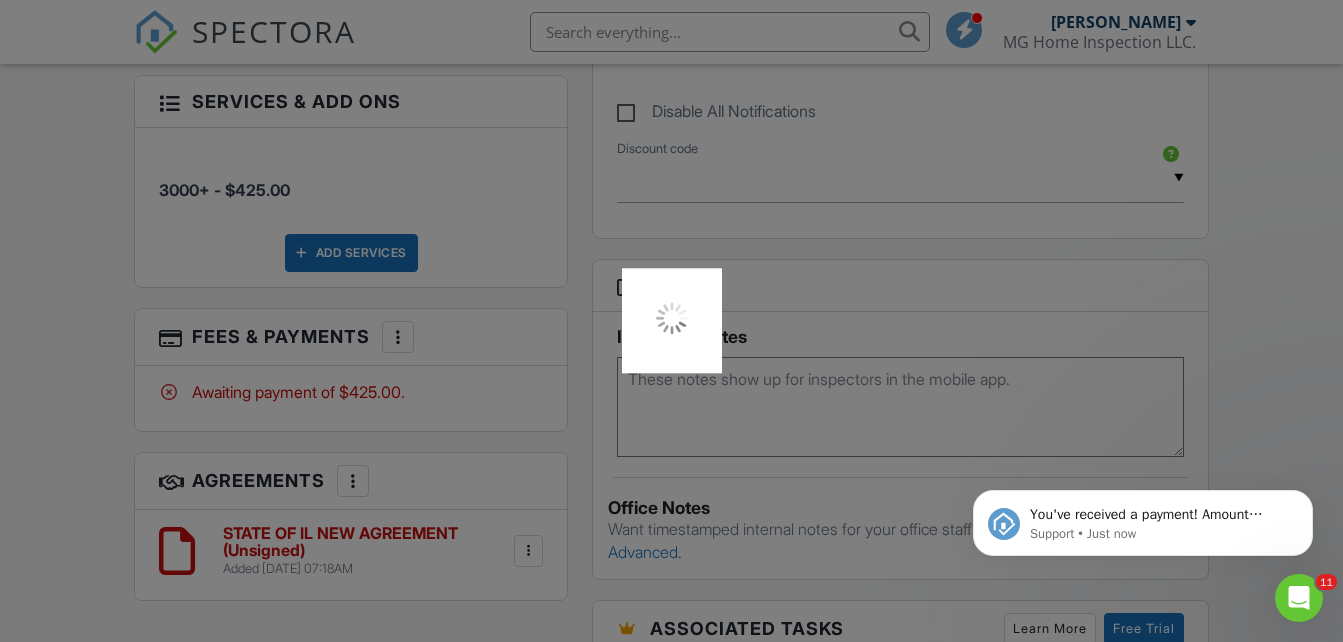 scroll, scrollTop: 0, scrollLeft: 0, axis: both 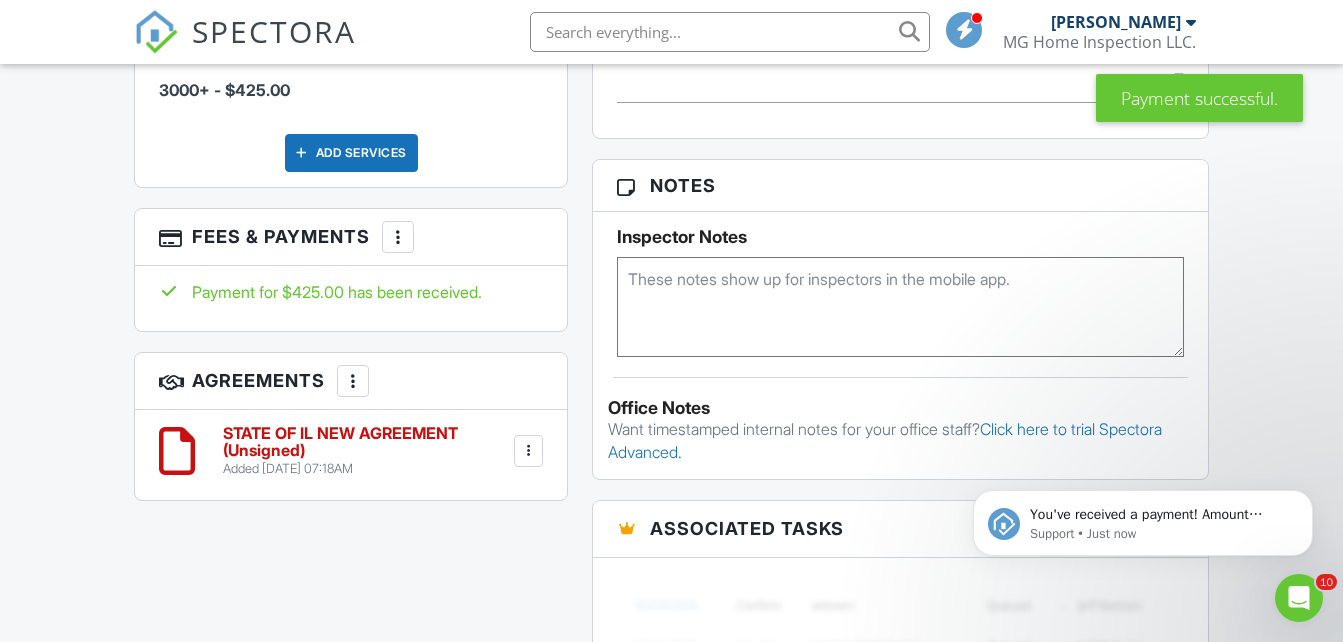 click at bounding box center (353, 381) 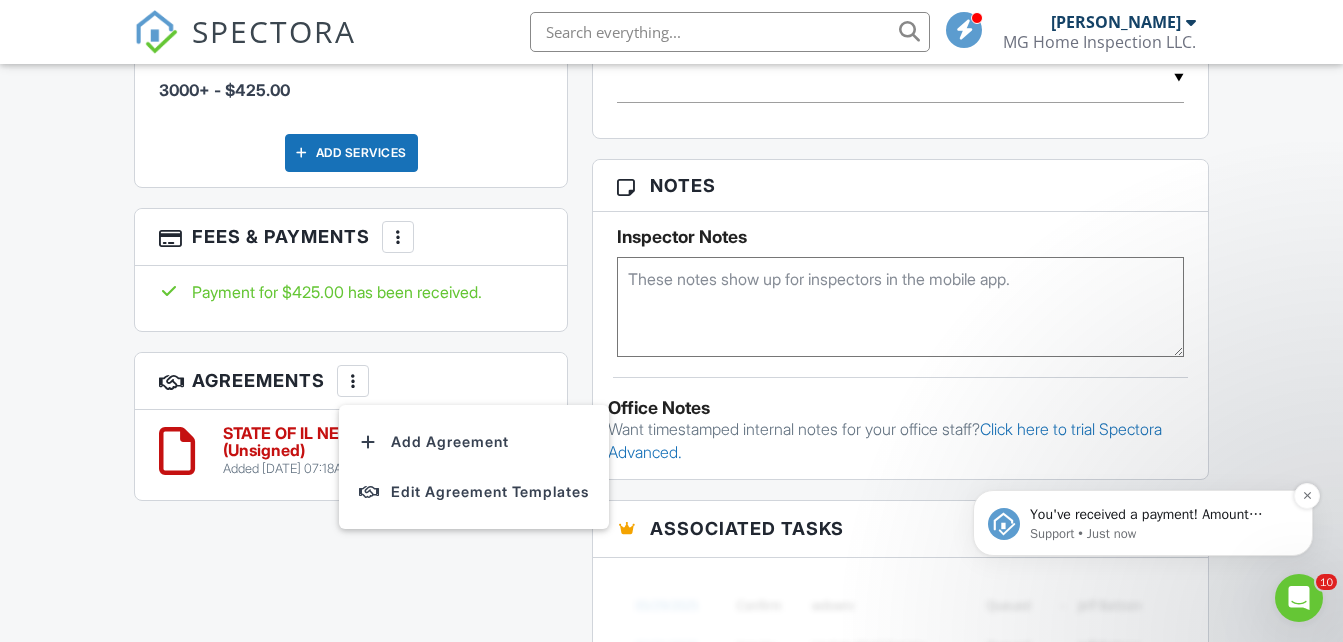 click on "You've received a payment!  Amount  $425.00  Fee  $0.00  Net  $425.00  Transaction #    Inspection  1110 S Second St, Effingham, IL 62401 Support • Just now" at bounding box center [1143, 523] 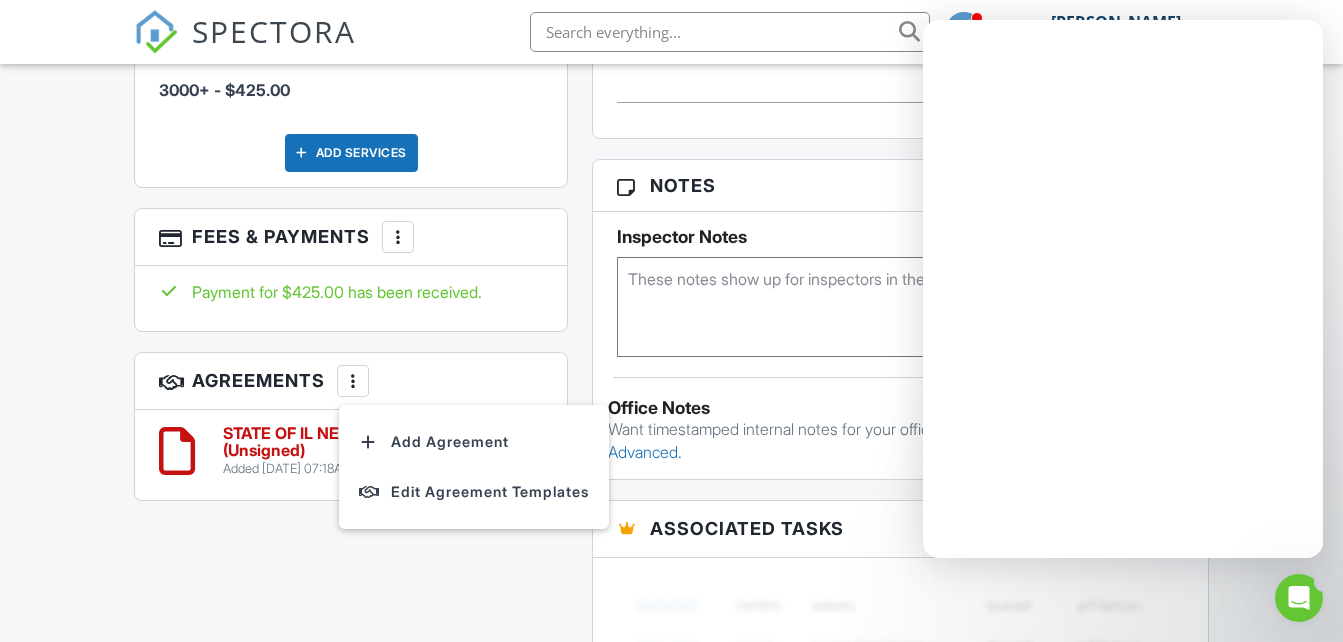 scroll, scrollTop: 0, scrollLeft: 0, axis: both 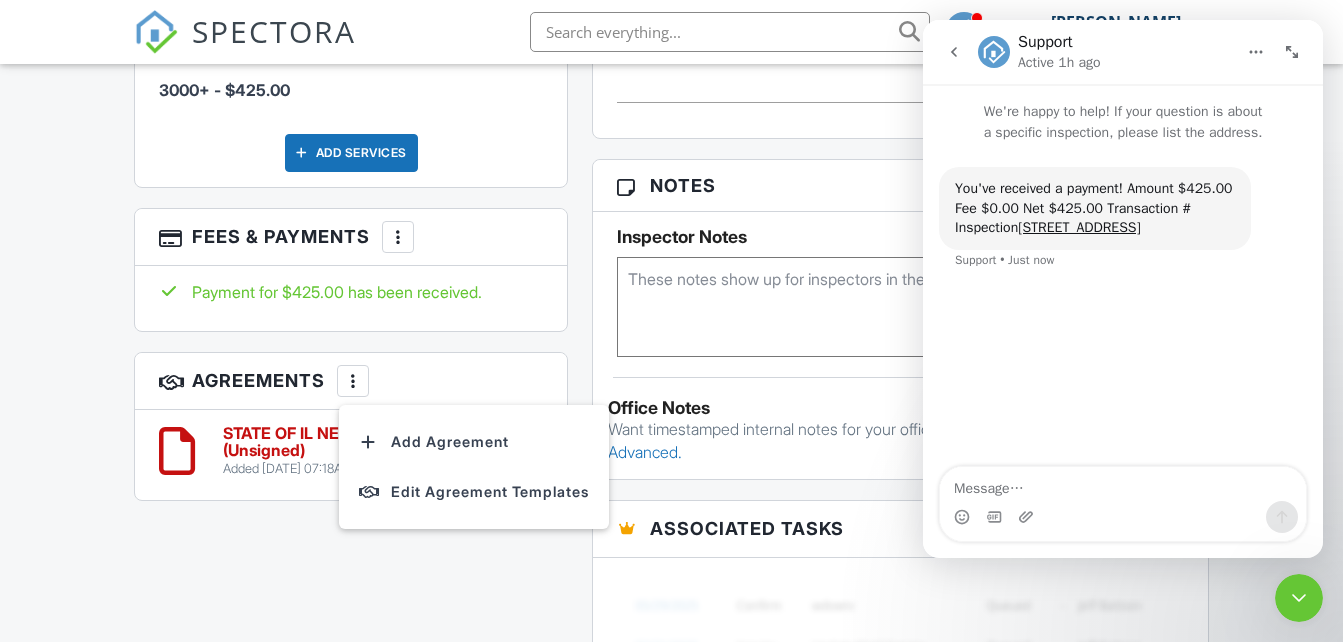 click 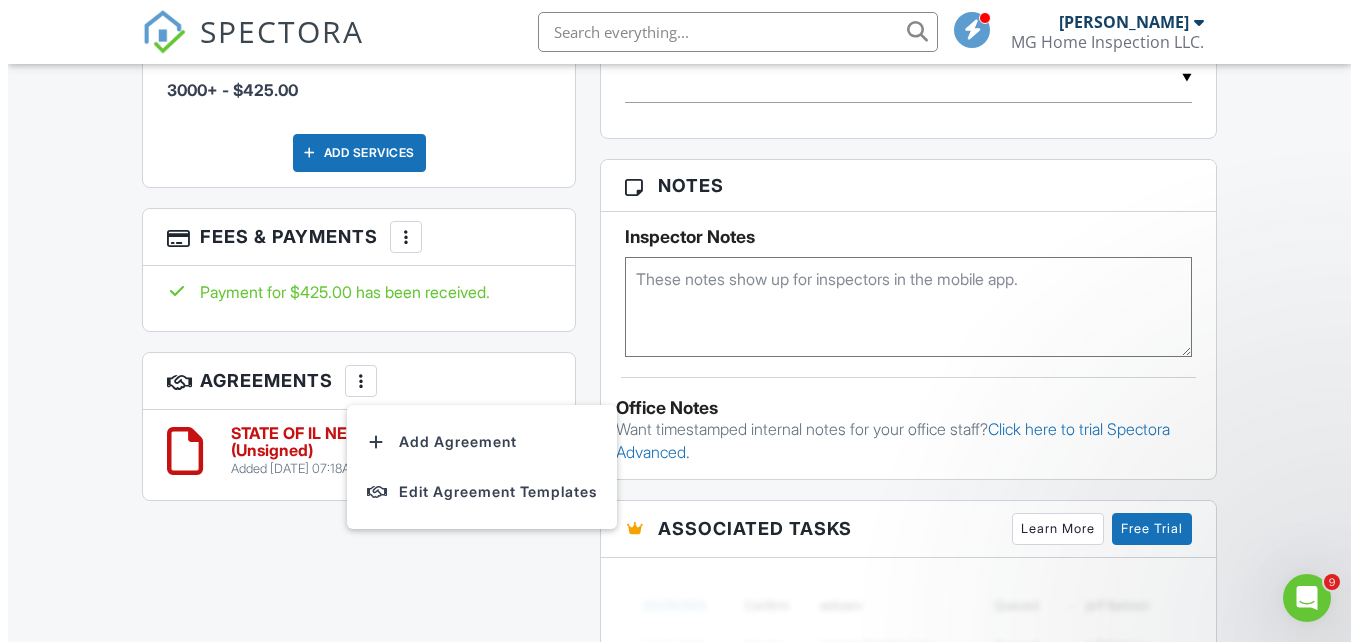 scroll, scrollTop: 0, scrollLeft: 0, axis: both 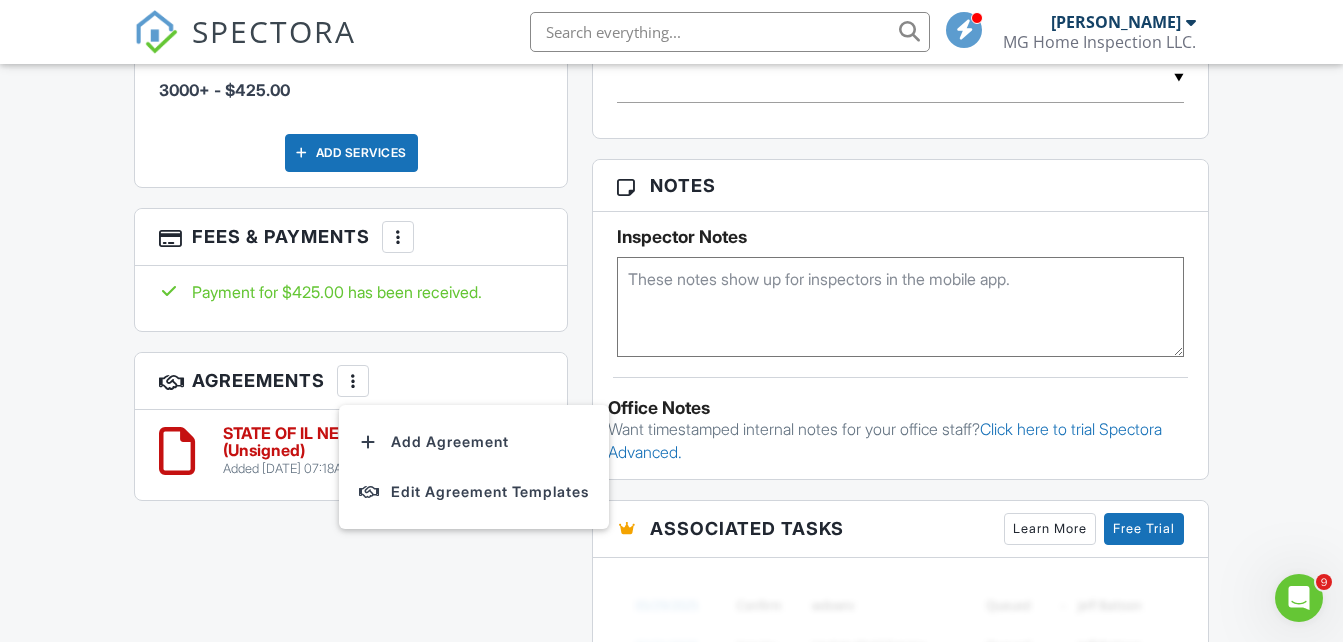 click at bounding box center [398, 237] 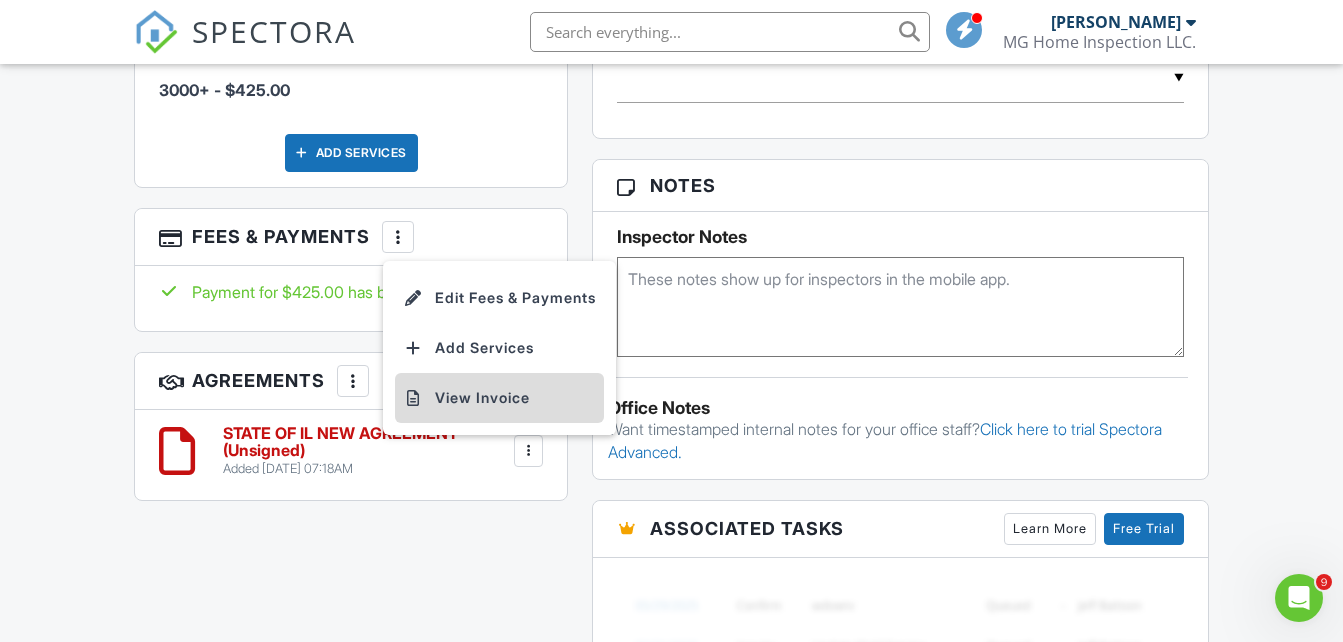 click on "View Invoice" at bounding box center [499, 398] 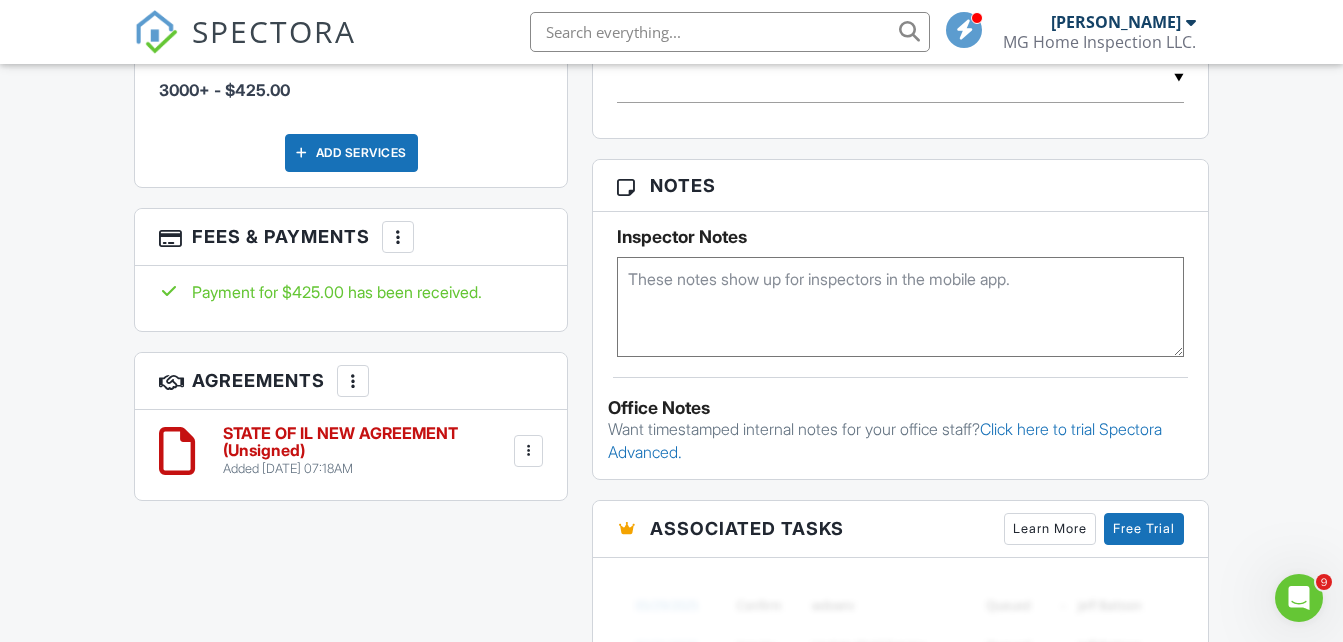 click on "More" at bounding box center (398, 237) 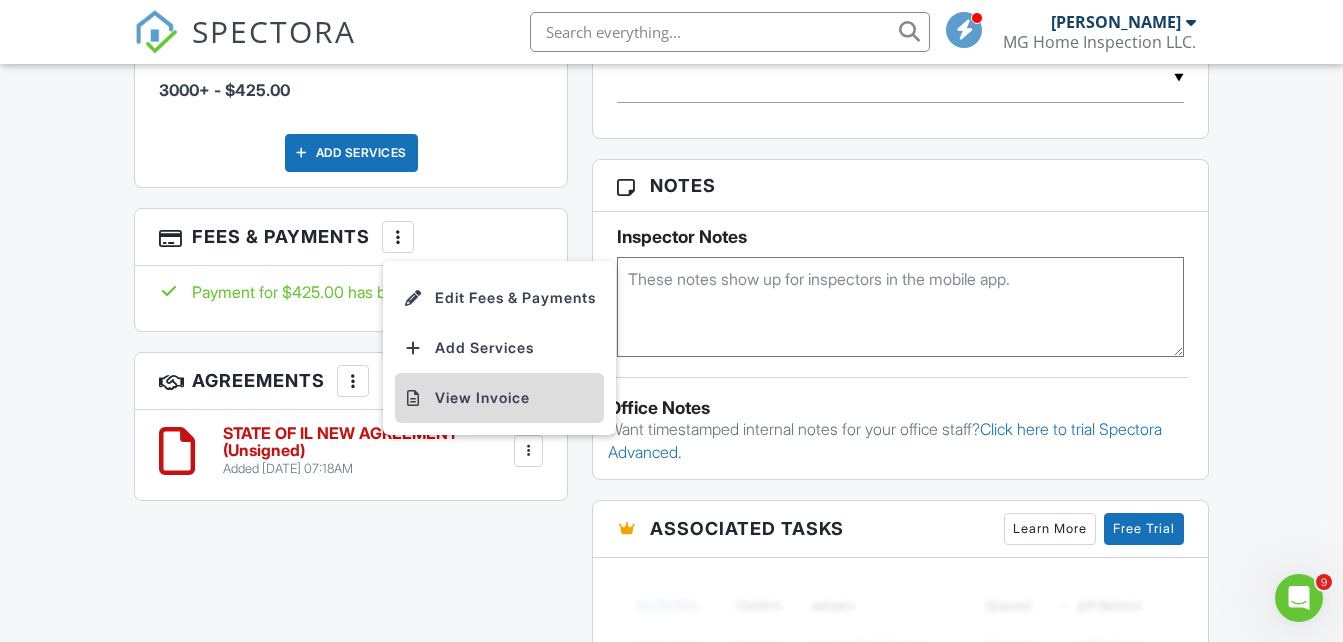 click on "View Invoice" at bounding box center [499, 398] 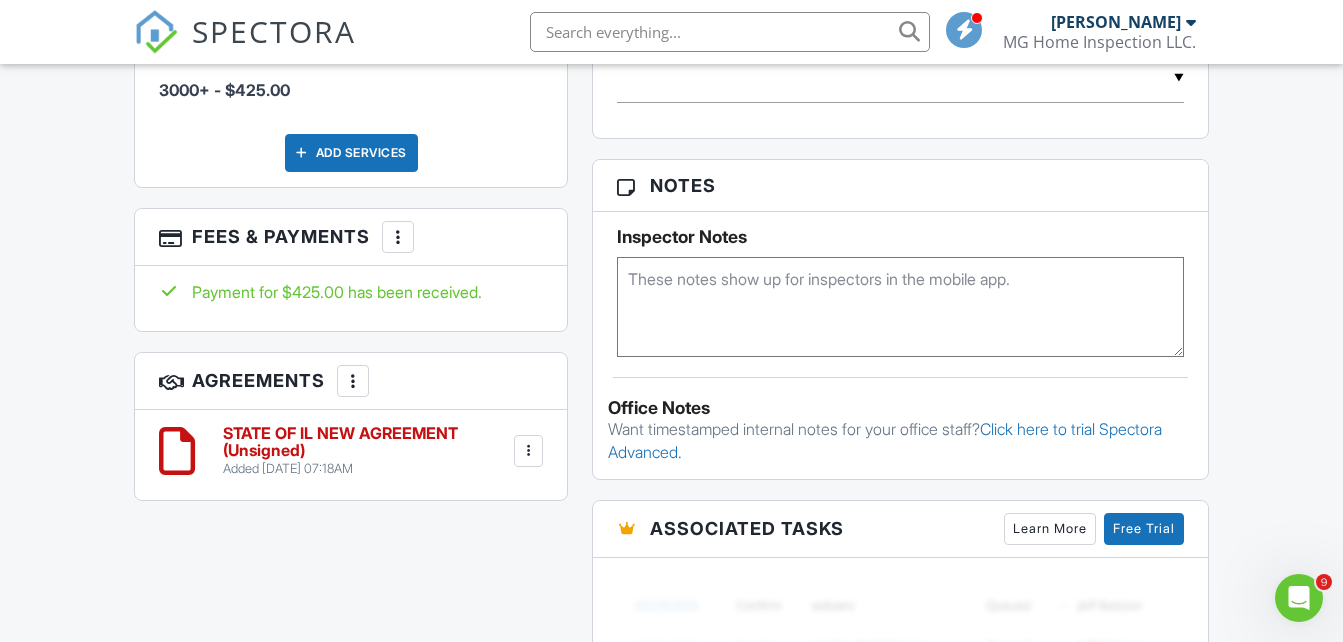 click at bounding box center [398, 237] 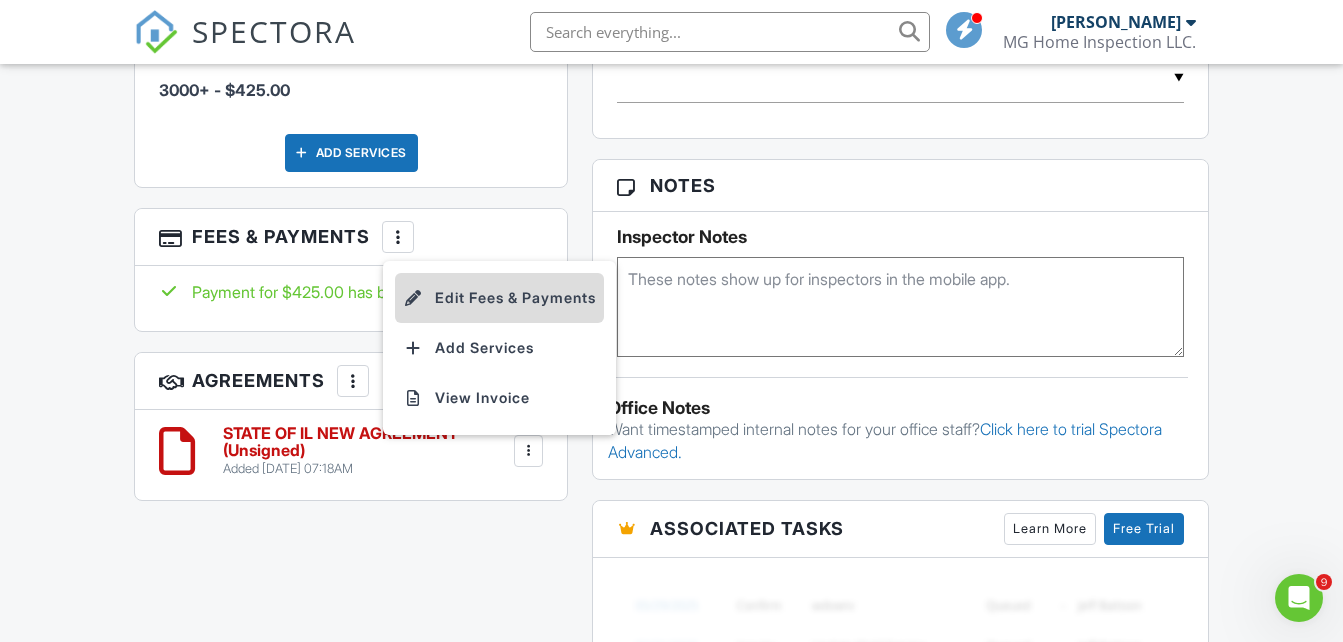 click on "Edit Fees & Payments" at bounding box center (499, 298) 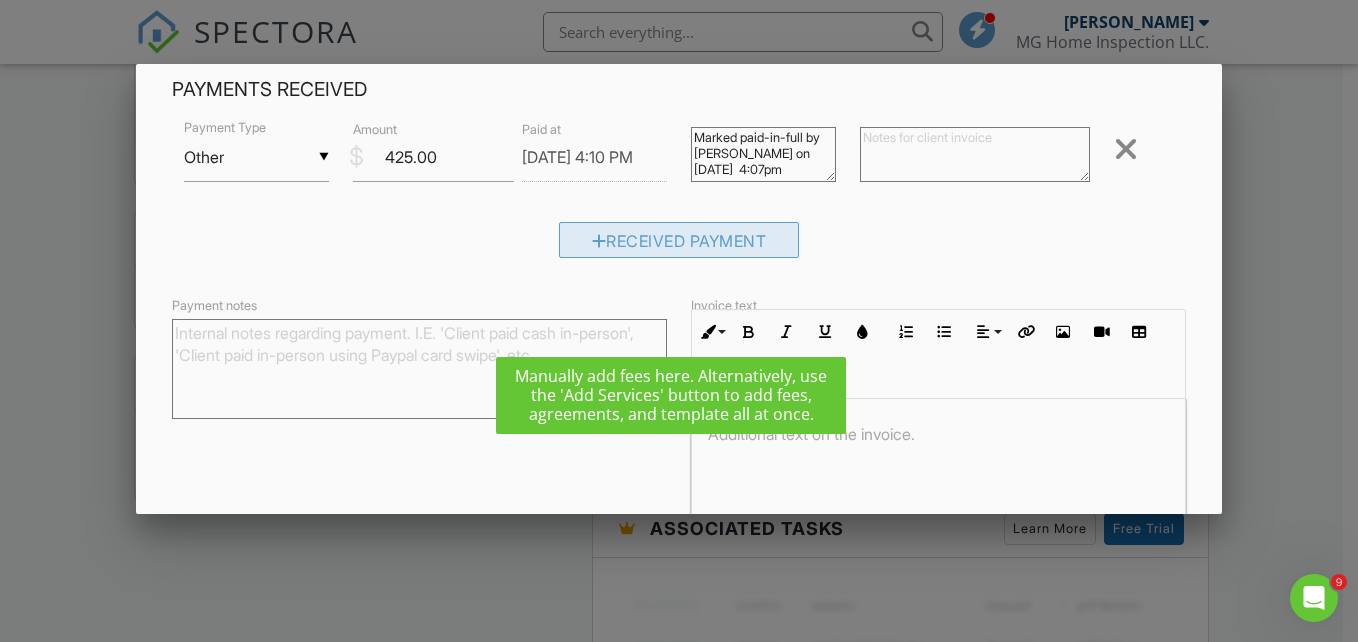 scroll, scrollTop: 300, scrollLeft: 0, axis: vertical 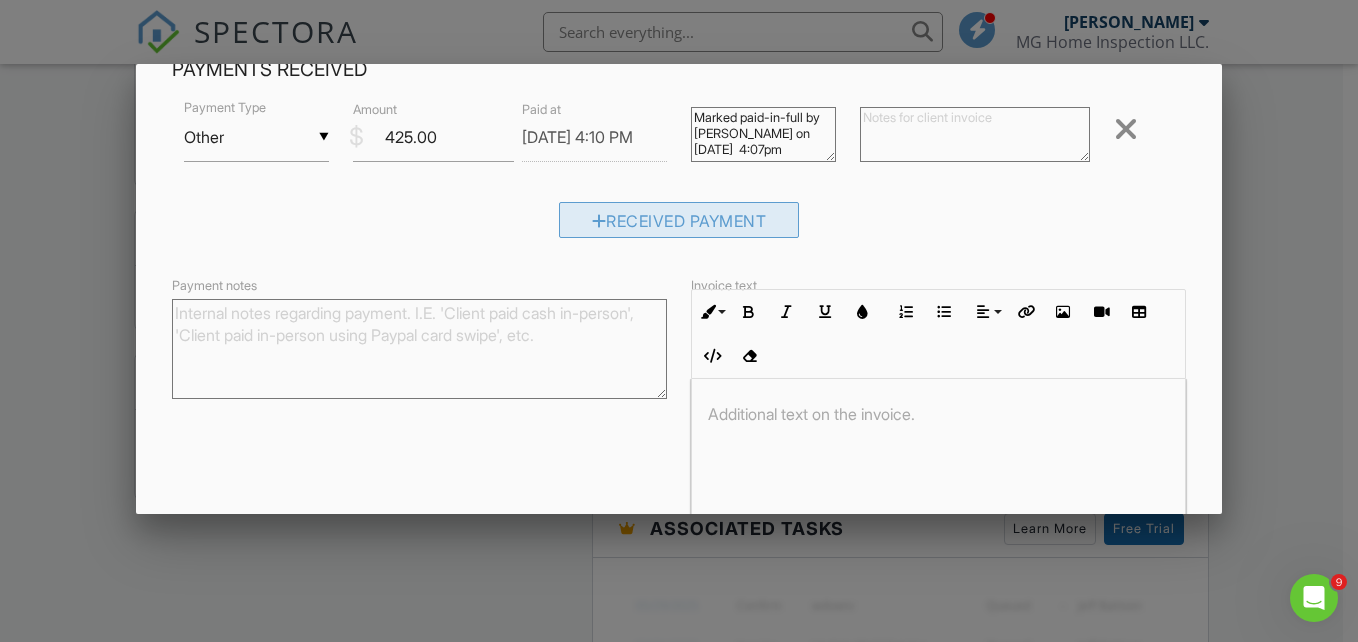 click on "Received Payment" at bounding box center (679, 220) 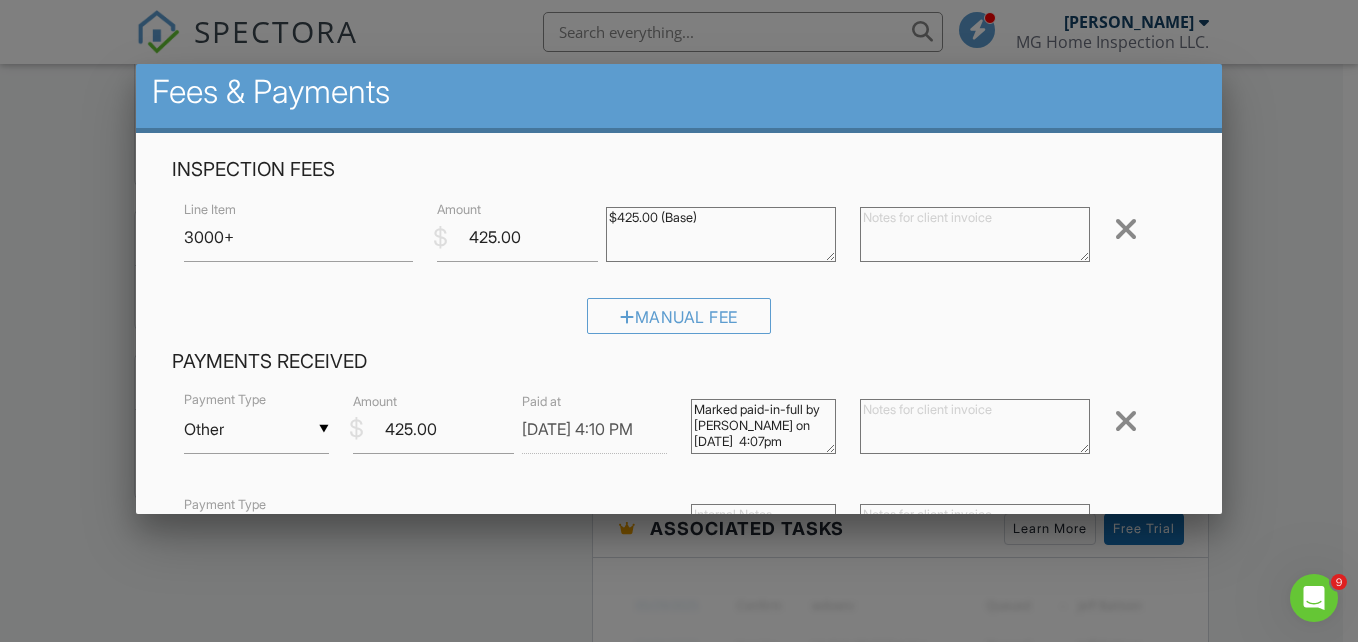 scroll, scrollTop: 0, scrollLeft: 0, axis: both 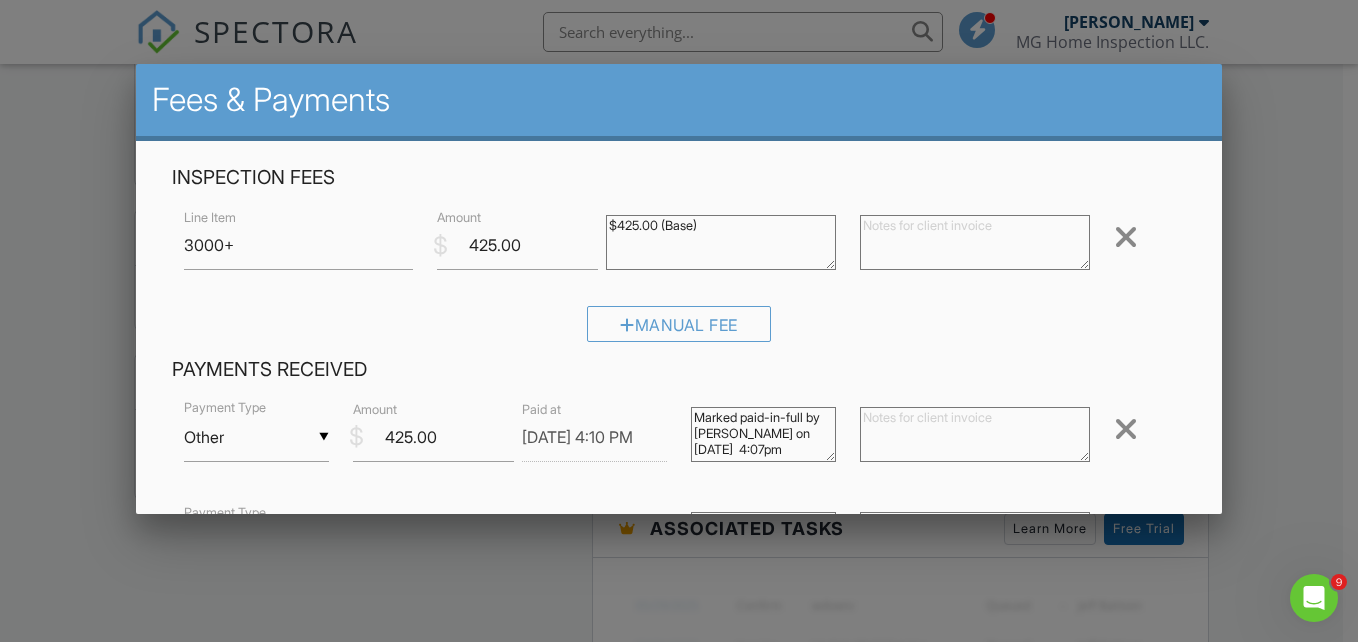 click at bounding box center (1126, 429) 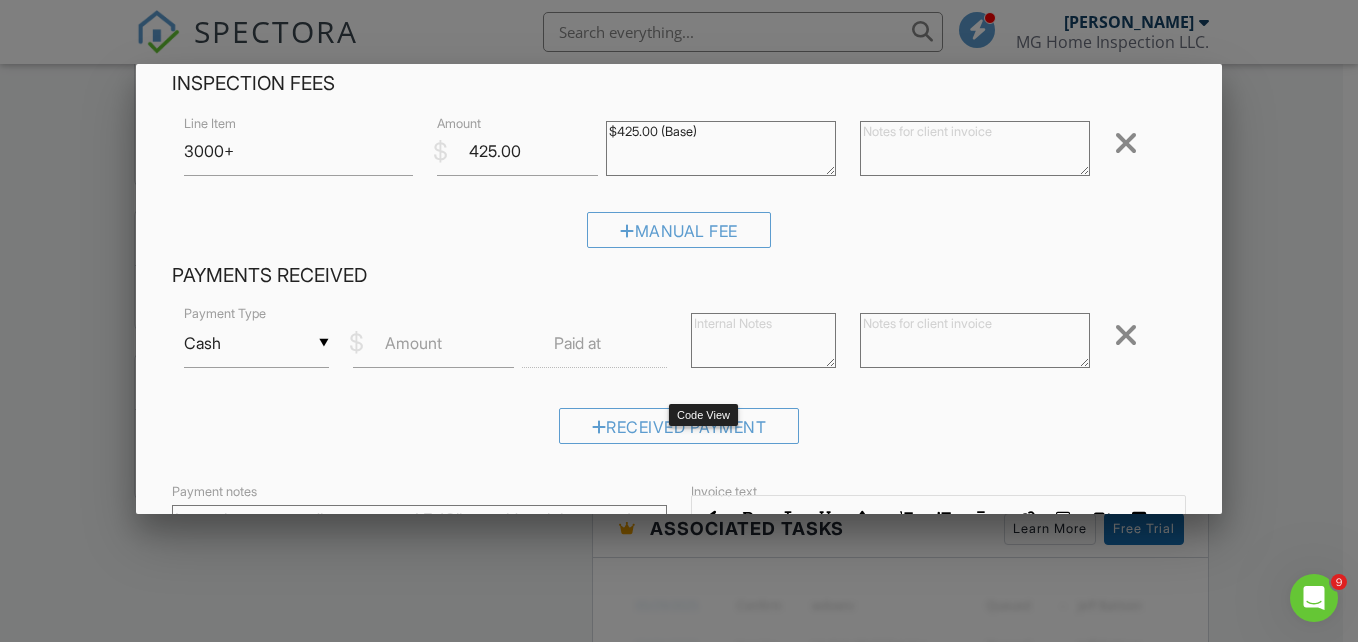 scroll, scrollTop: 300, scrollLeft: 0, axis: vertical 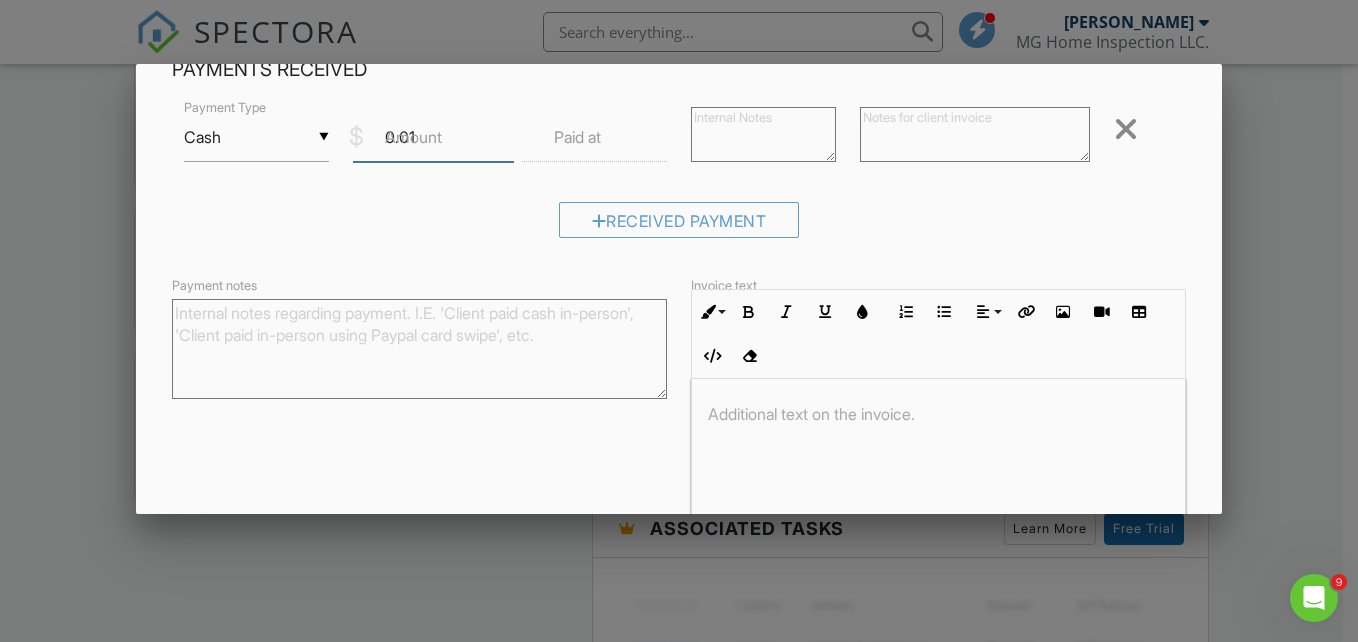 click on "0.01" at bounding box center (433, 137) 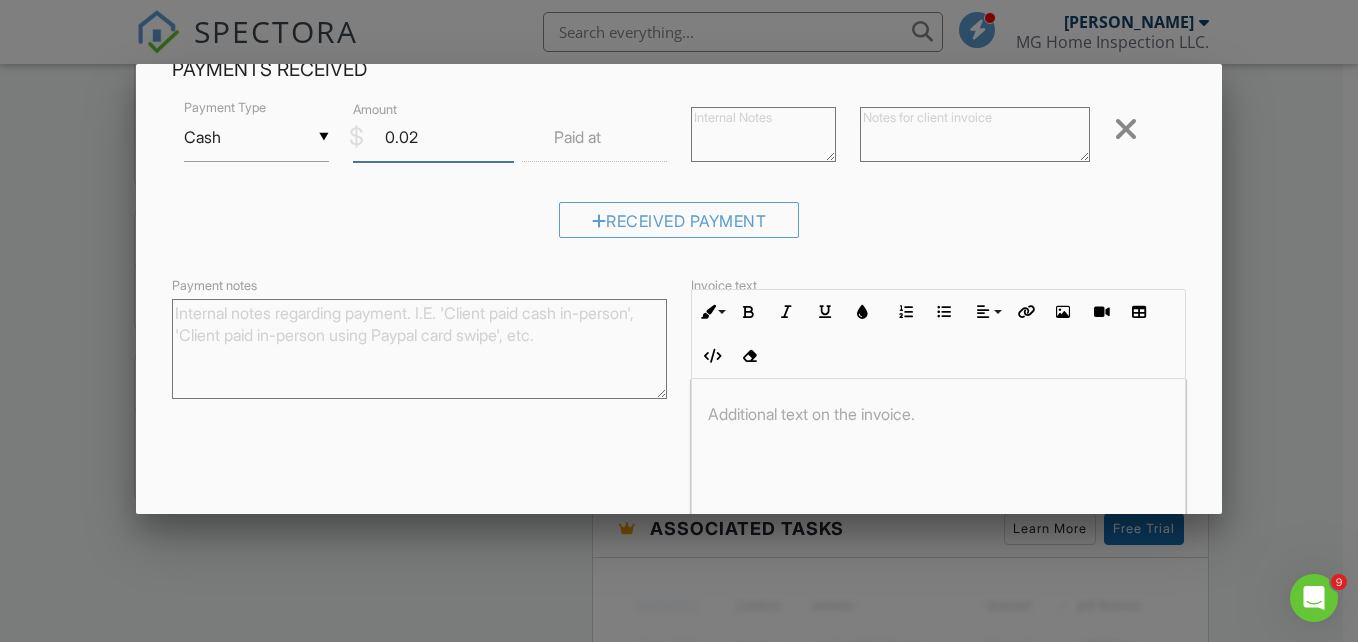 click on "0.02" at bounding box center [433, 137] 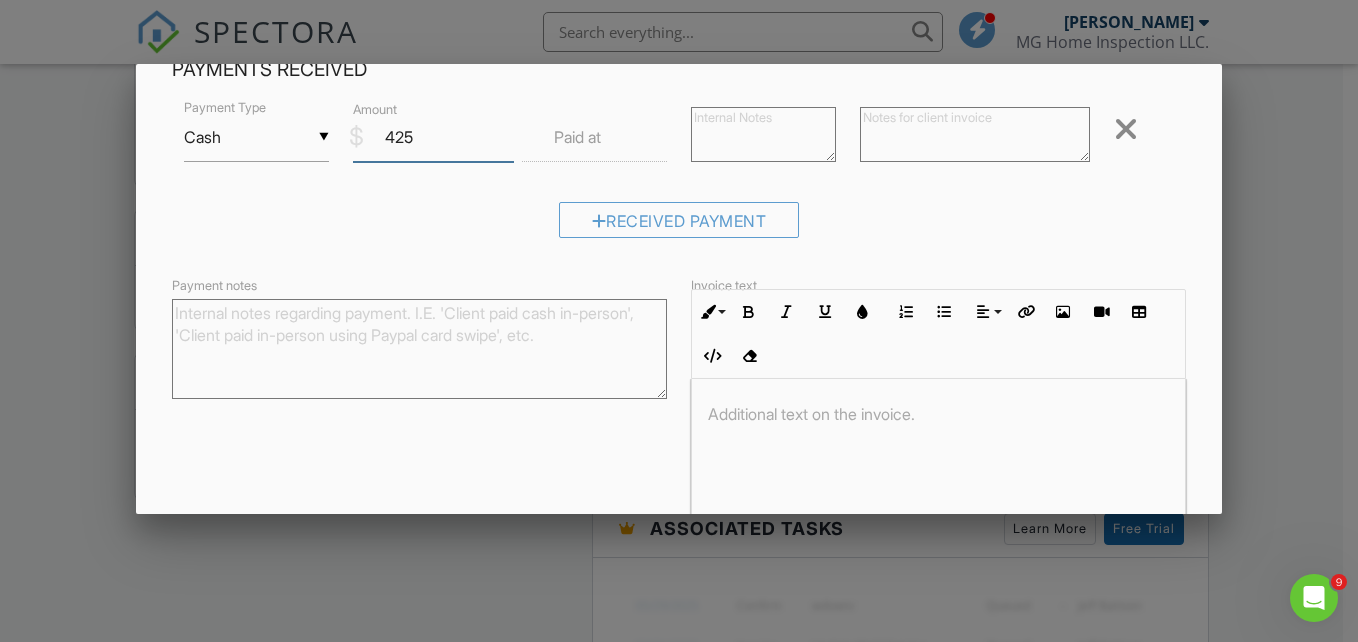 type on "425" 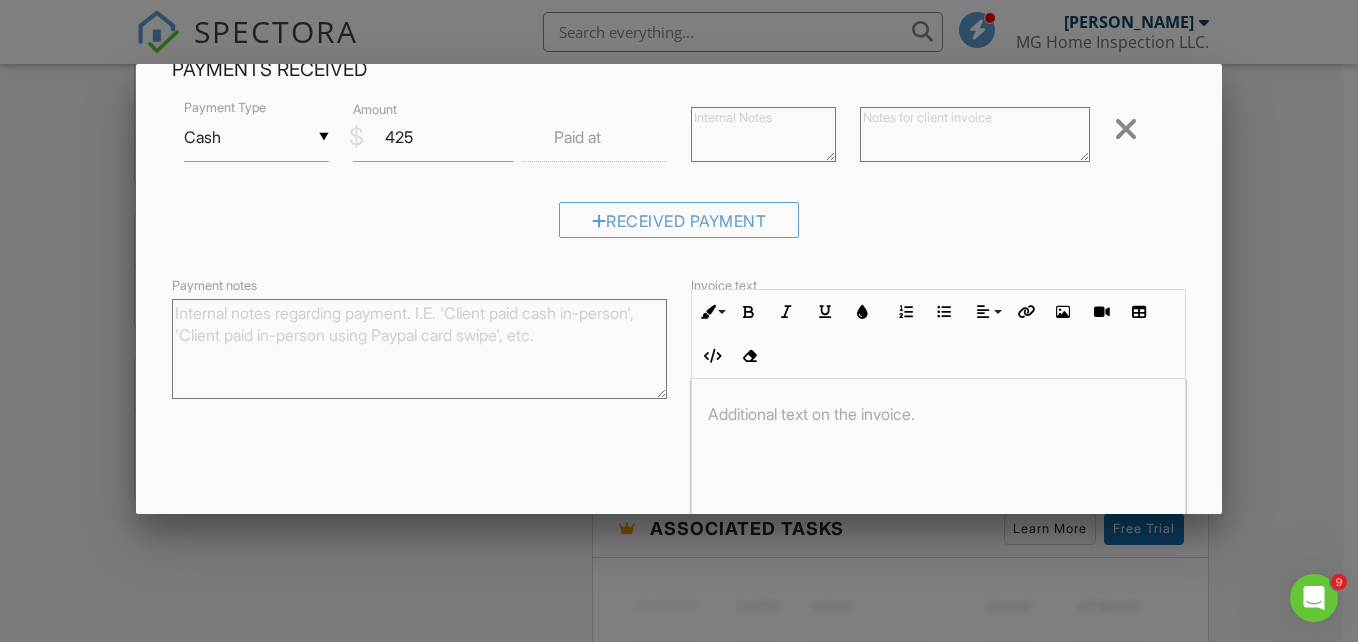 click on "▼ Other Cash Check On-Site Card Other Cash
Check
On-Site Card
Other
Payment Type
$
Amount
425.00
Paid at
07/11/2025 4:10 PM
Marked paid-in-full by Michael Gee on 07/11/2025  4:07pm
Remove
▼ Cash Cash Check On-Site Card Other Cash
Check
On-Site Card
Other
Payment Type
$
Amount
425
Paid at
Remove
Received Payment" at bounding box center [679, 175] 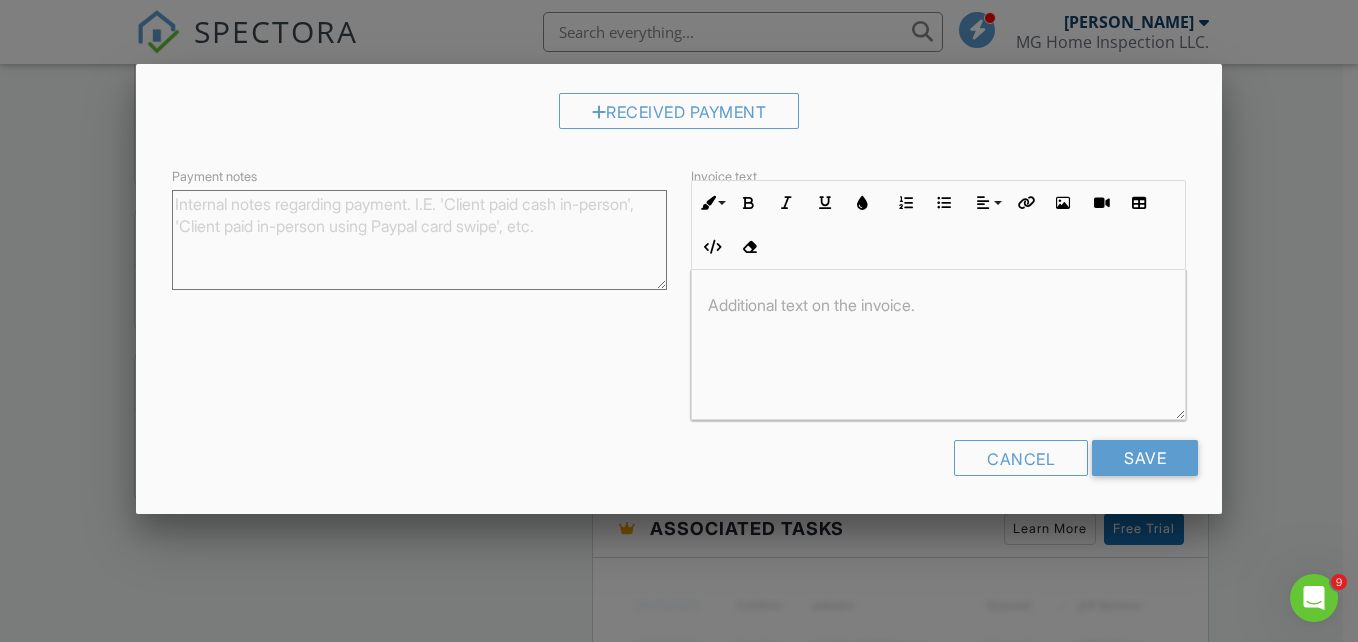 scroll, scrollTop: 410, scrollLeft: 0, axis: vertical 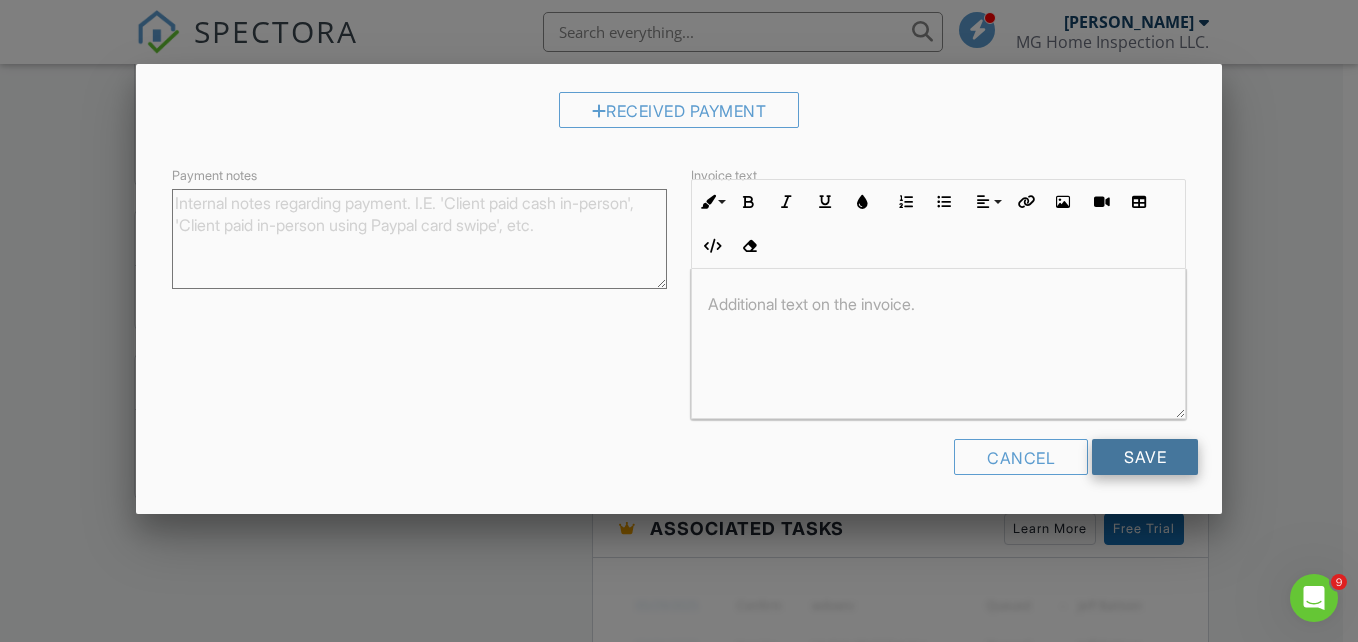 click on "Save" at bounding box center (1145, 457) 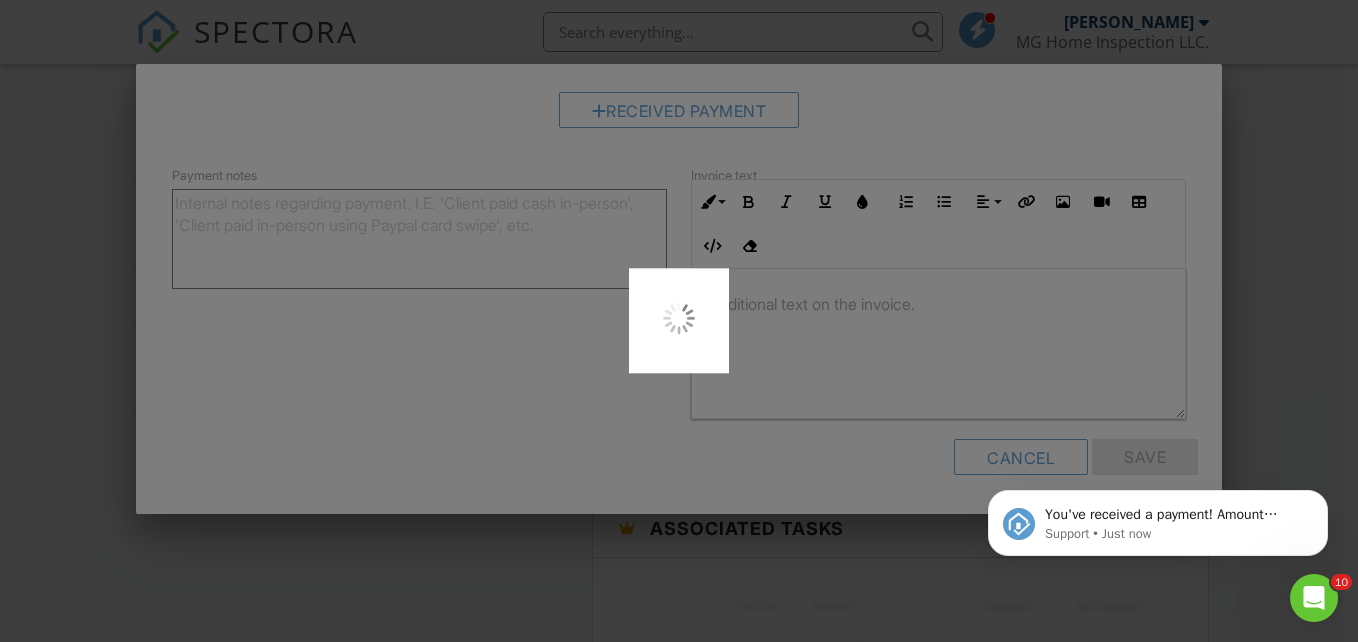 scroll, scrollTop: 0, scrollLeft: 0, axis: both 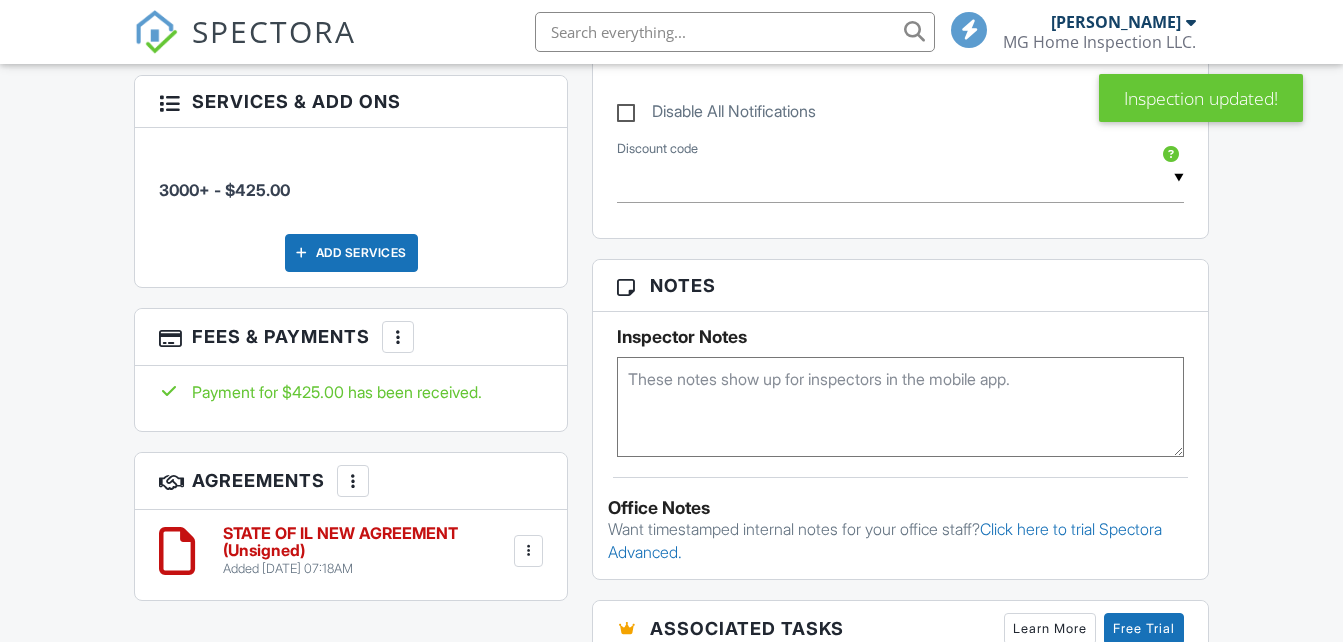 click at bounding box center (398, 337) 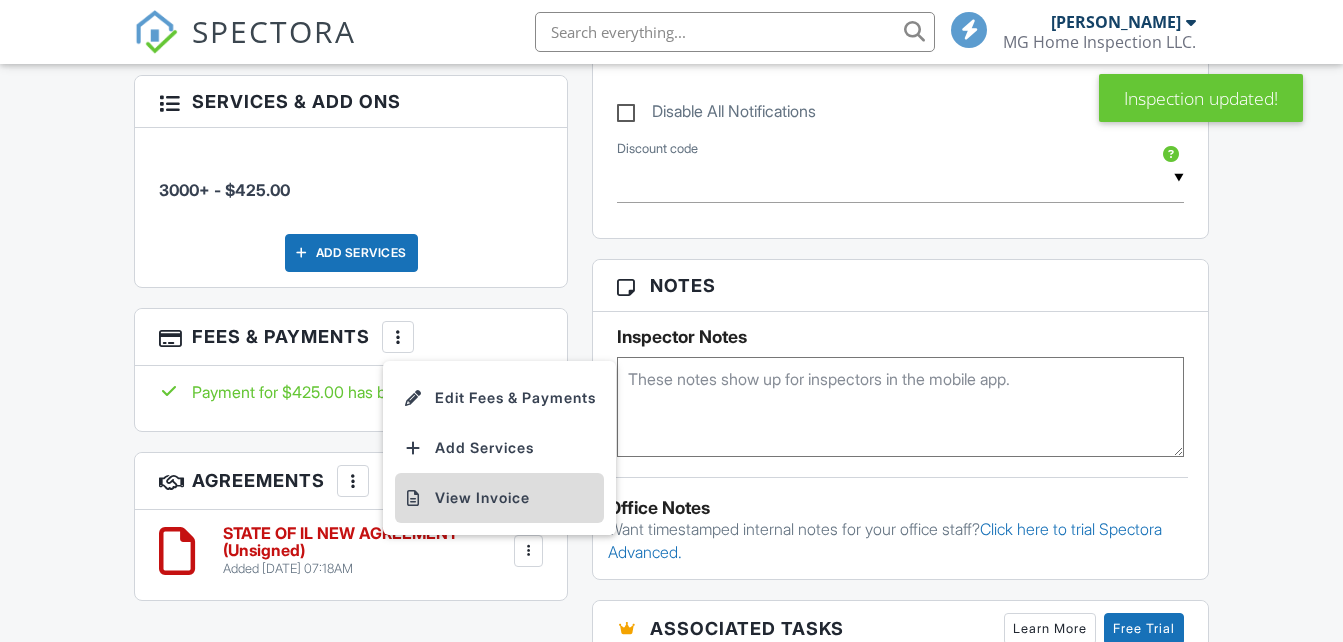 click on "View Invoice" at bounding box center [499, 498] 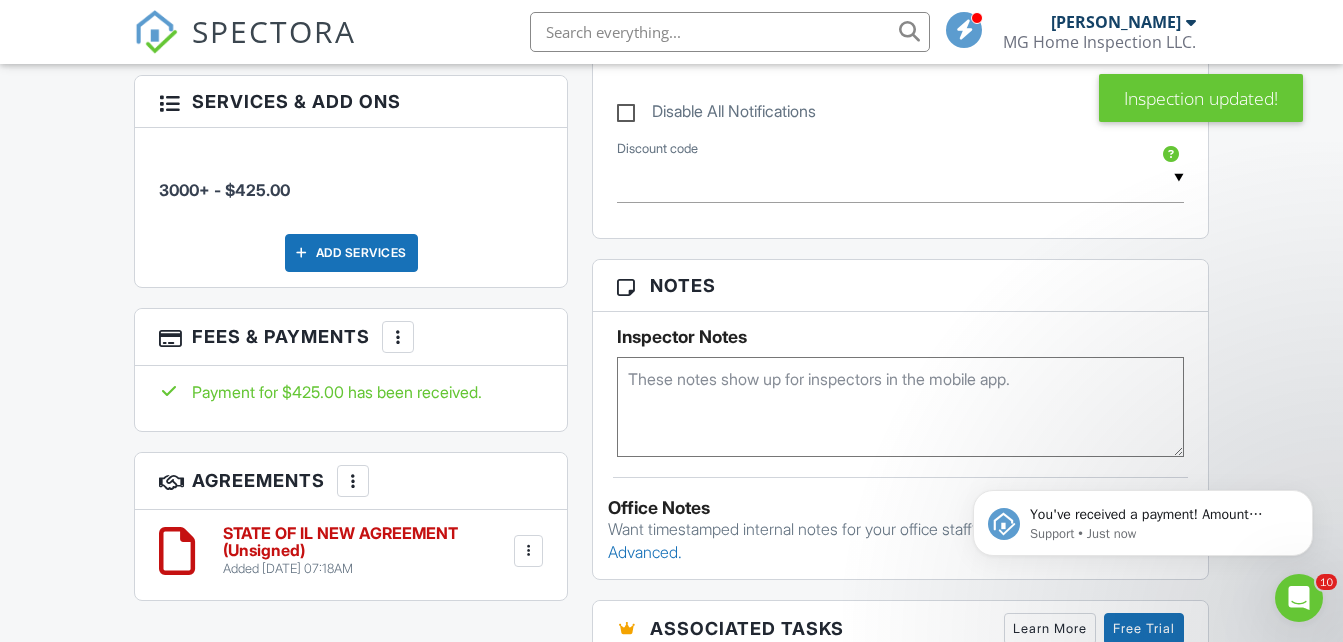 scroll, scrollTop: 0, scrollLeft: 0, axis: both 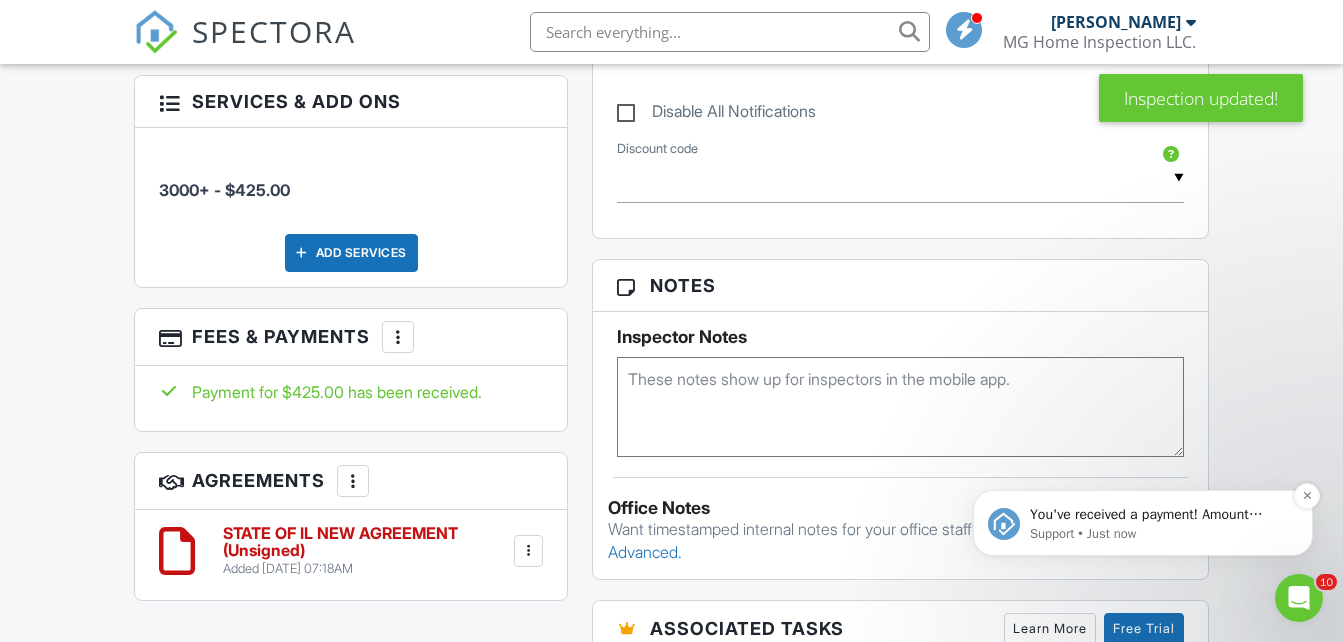 click on "You've received a payment!  Amount  $425.00  Fee  $0.00  Net  $425.00  Transaction #    Inspection  1110 S Second St, Effingham, IL 62401" at bounding box center [1159, 515] 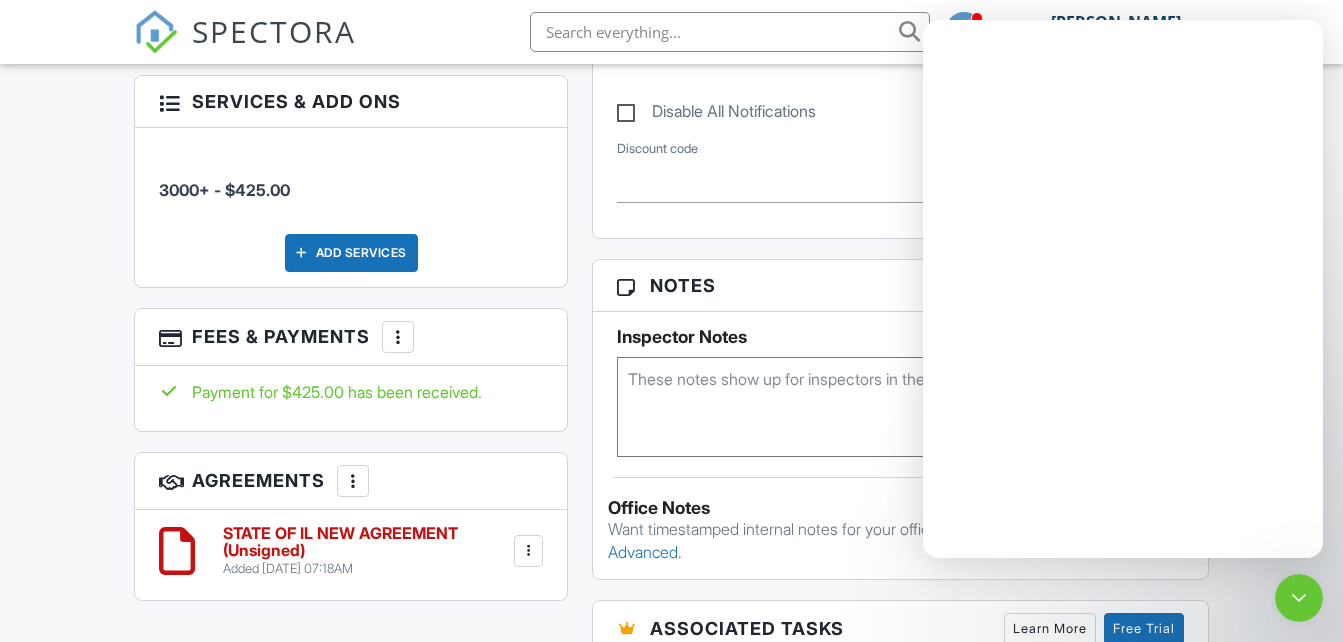 scroll, scrollTop: 0, scrollLeft: 0, axis: both 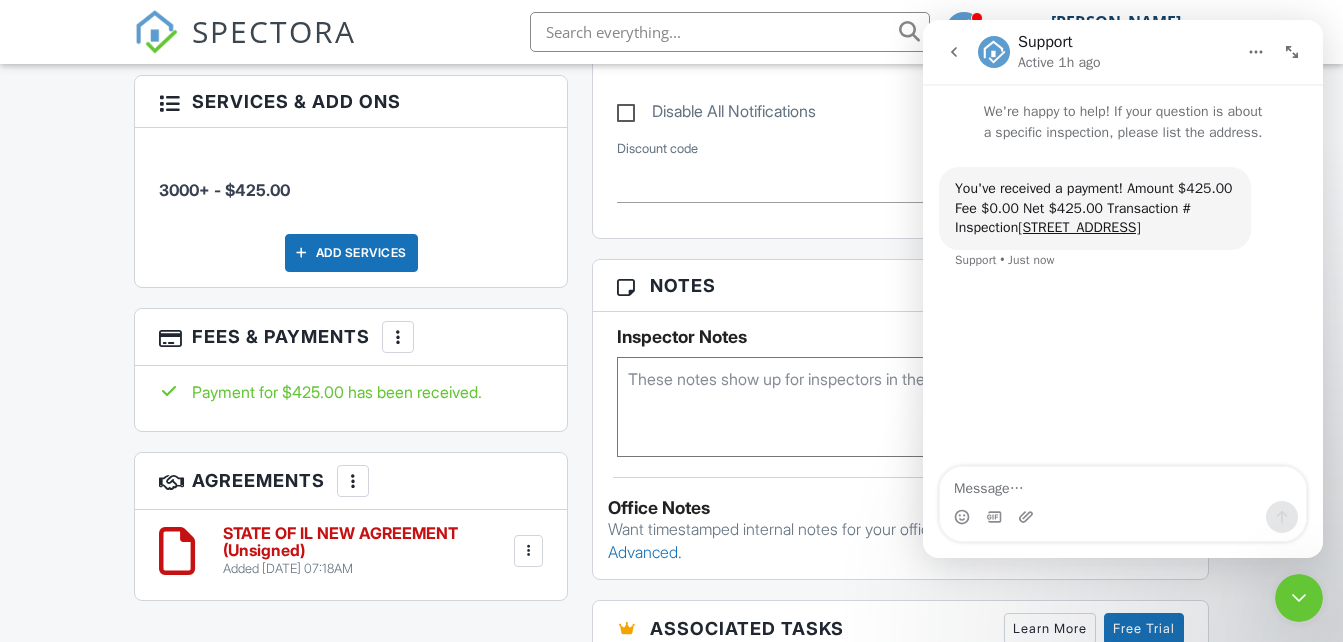 click 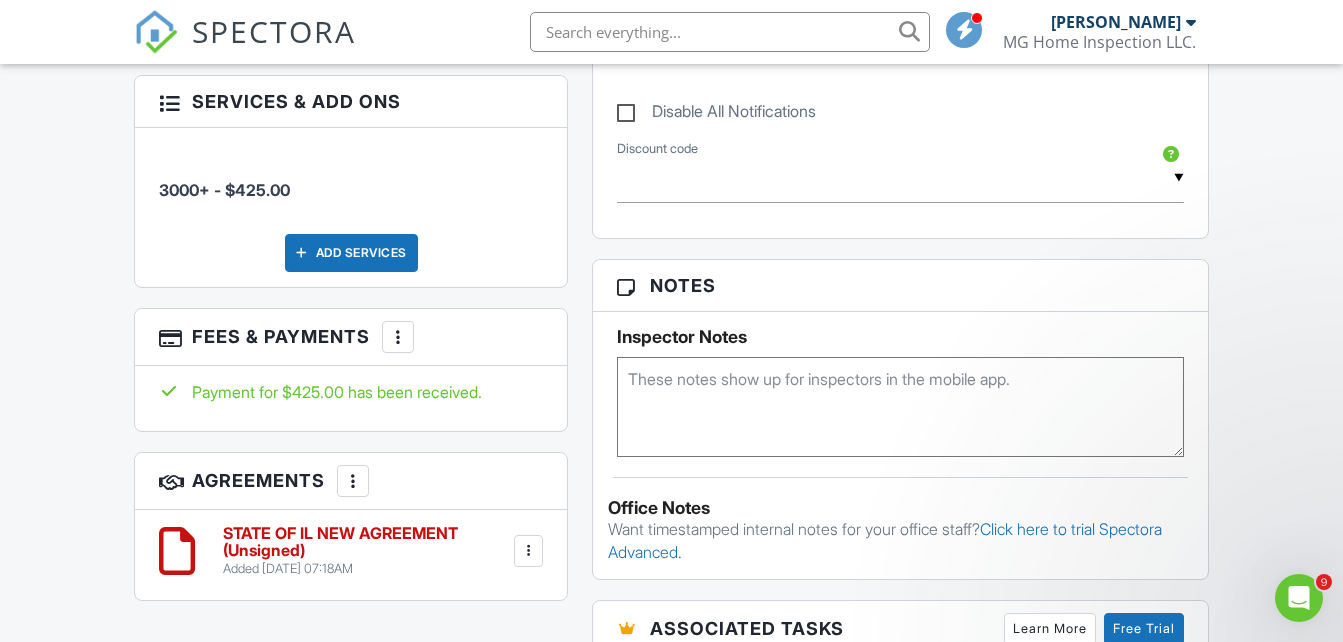 scroll, scrollTop: 0, scrollLeft: 0, axis: both 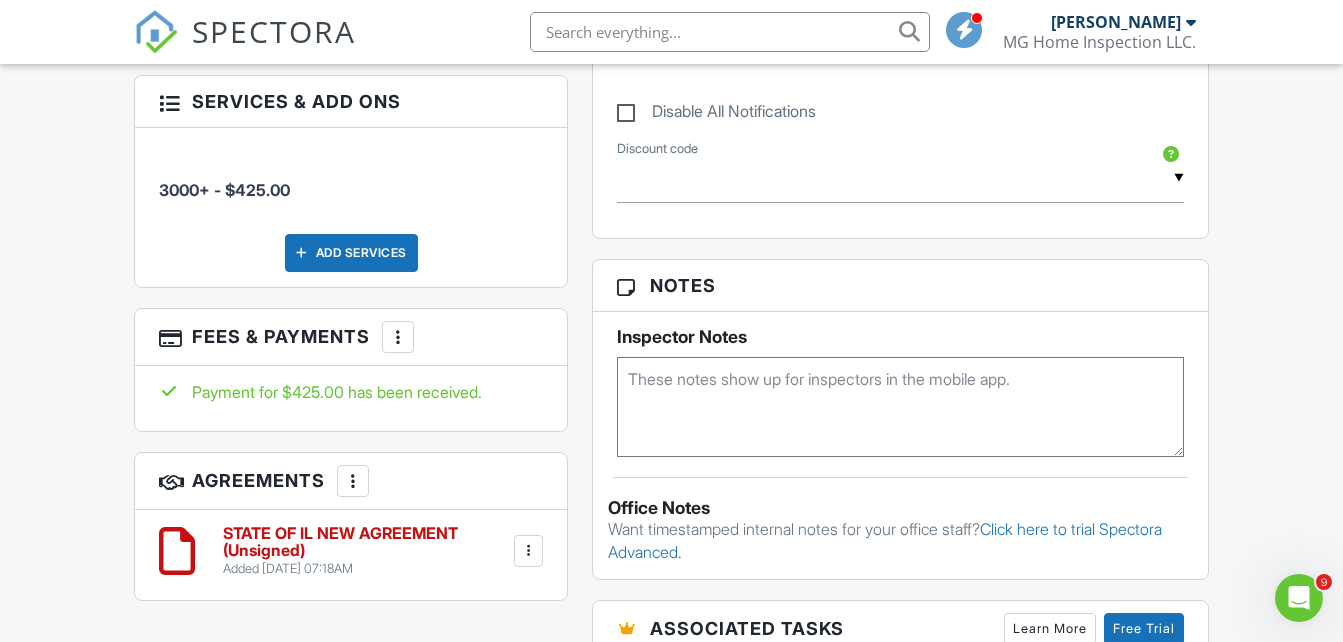 click at bounding box center [353, 481] 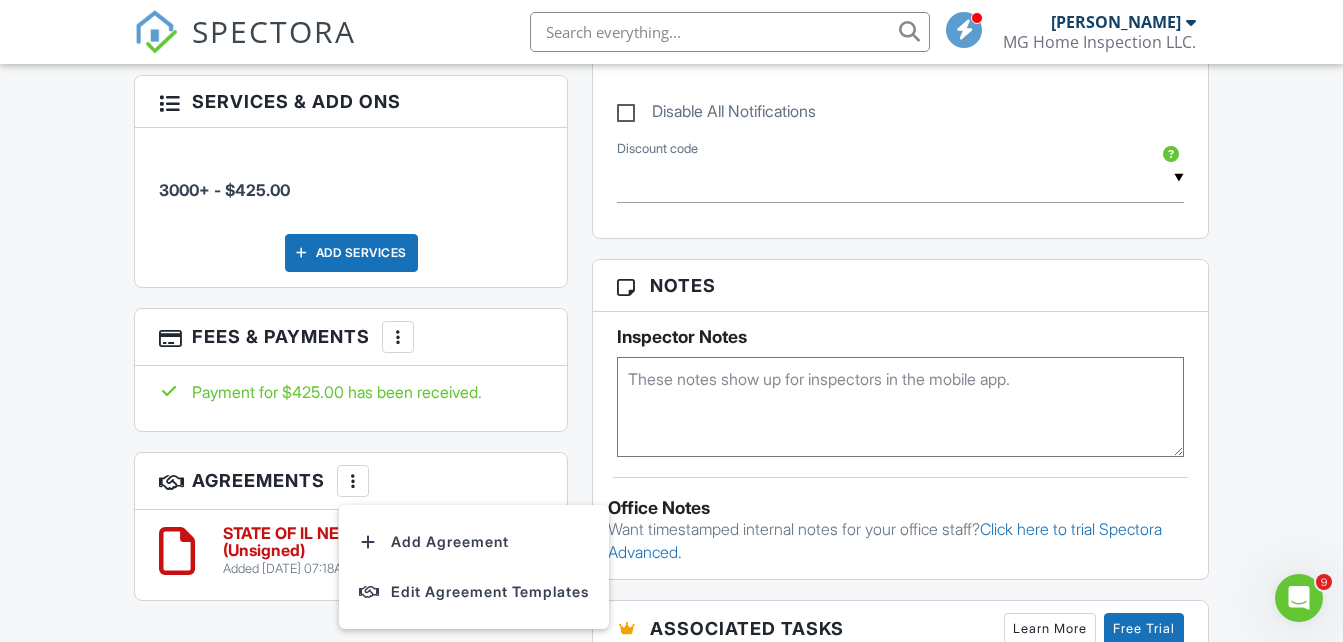 click on "People
Disable Client CC Email
New
Client
Listing Agent
Add Another Person
Inspector
Michael Gee
217-962-1642
mghomeinspection11@gmail.com
http://www.mghomeinspection.com
Make Invisible
Mark As Requested
Remove
Update Client
First name
RICK
Last name
STUMEIER
Email (required)
cpracing@consolidated.net
CC Email
Phone
217-342-6282
Address
City
State
Zip
Internal notes visible only to the company
Private notes visible only to company admins
Cancel
Save
Confirm client deletion
This will remove the client from this inspection. All email reminders and follow-ups will be removed as well. Note that this is only an option before publishing a report.
Cancel" at bounding box center (351, 53) 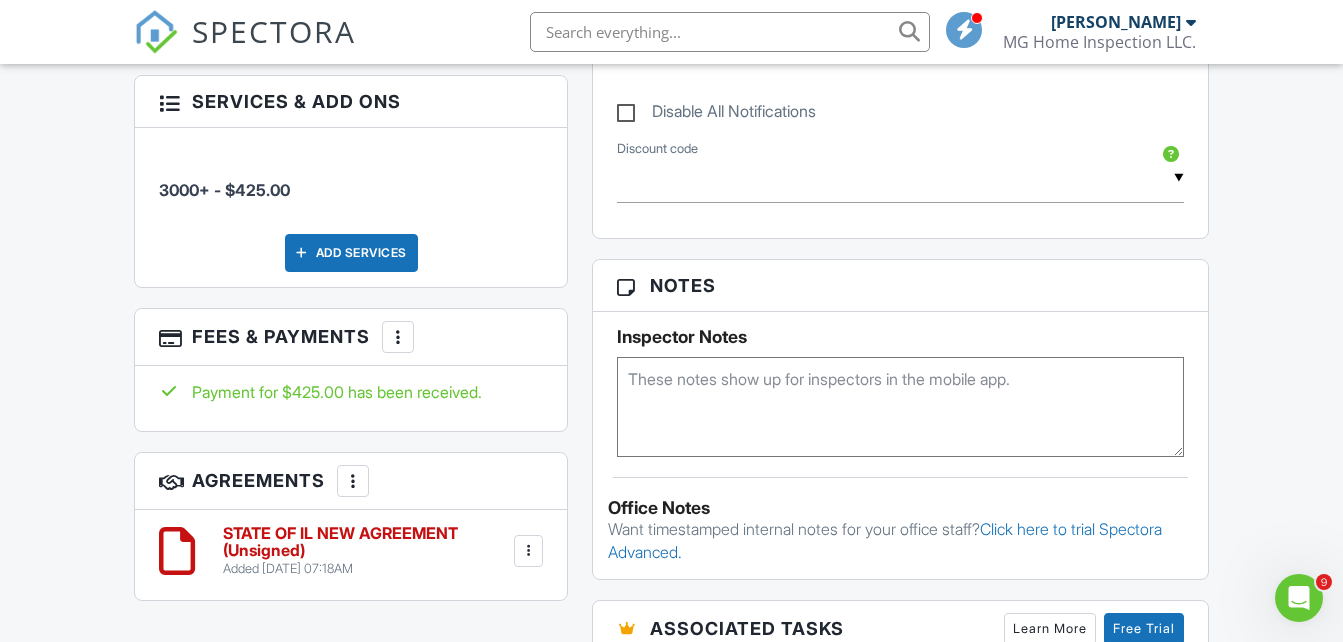 click at bounding box center [529, 551] 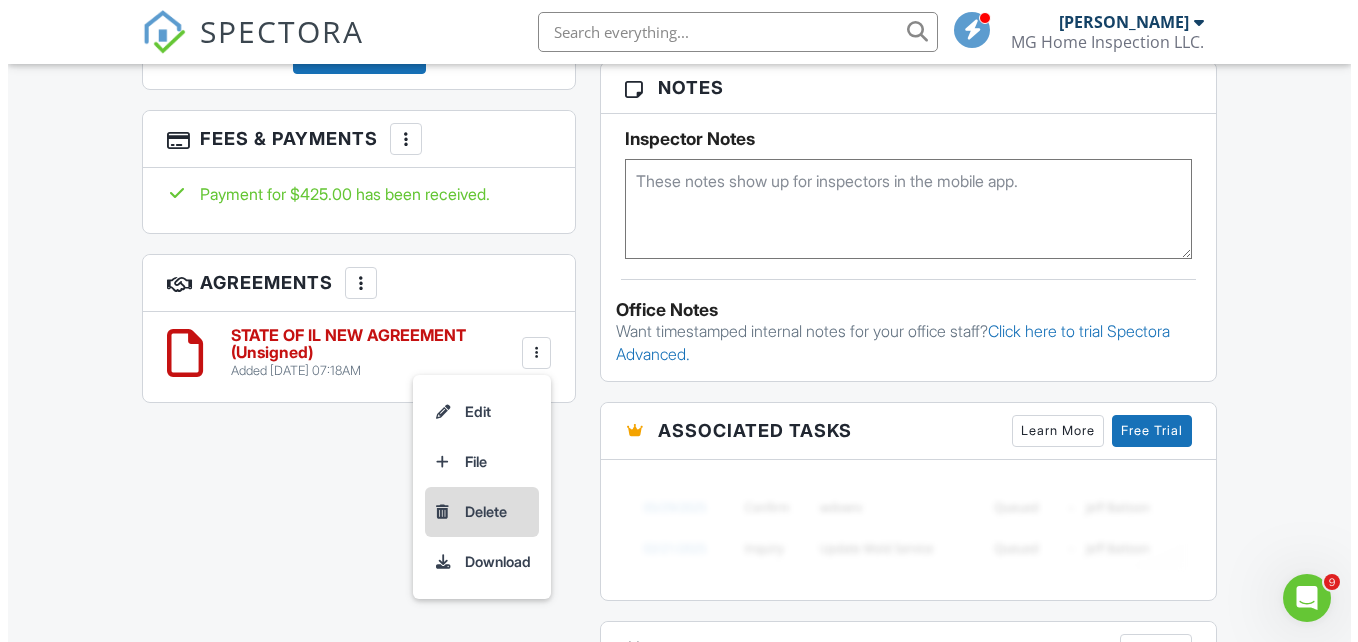 scroll, scrollTop: 1300, scrollLeft: 0, axis: vertical 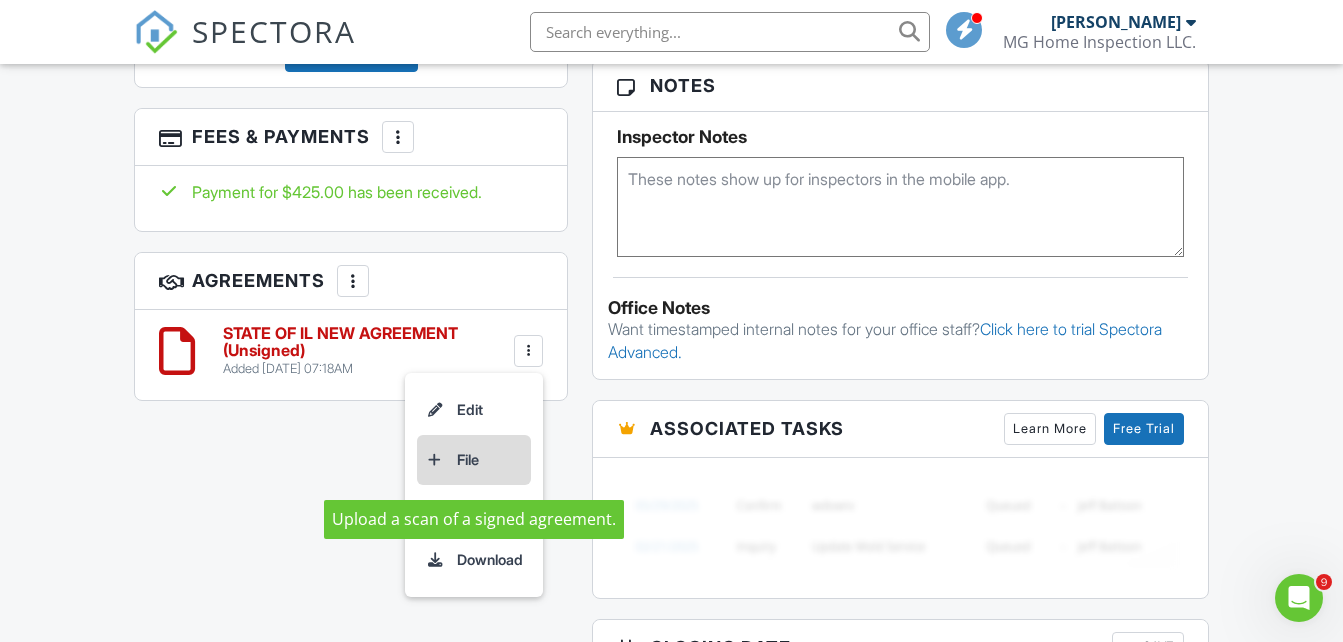 click on "File" at bounding box center [474, 460] 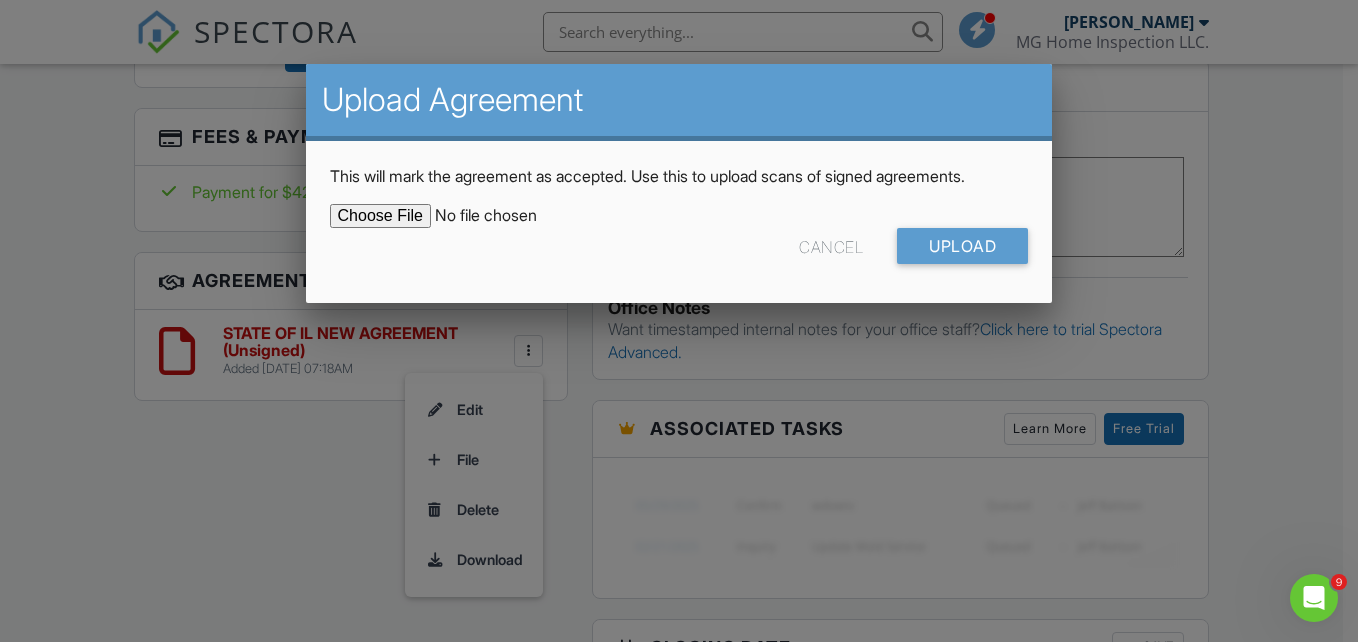 click at bounding box center (500, 216) 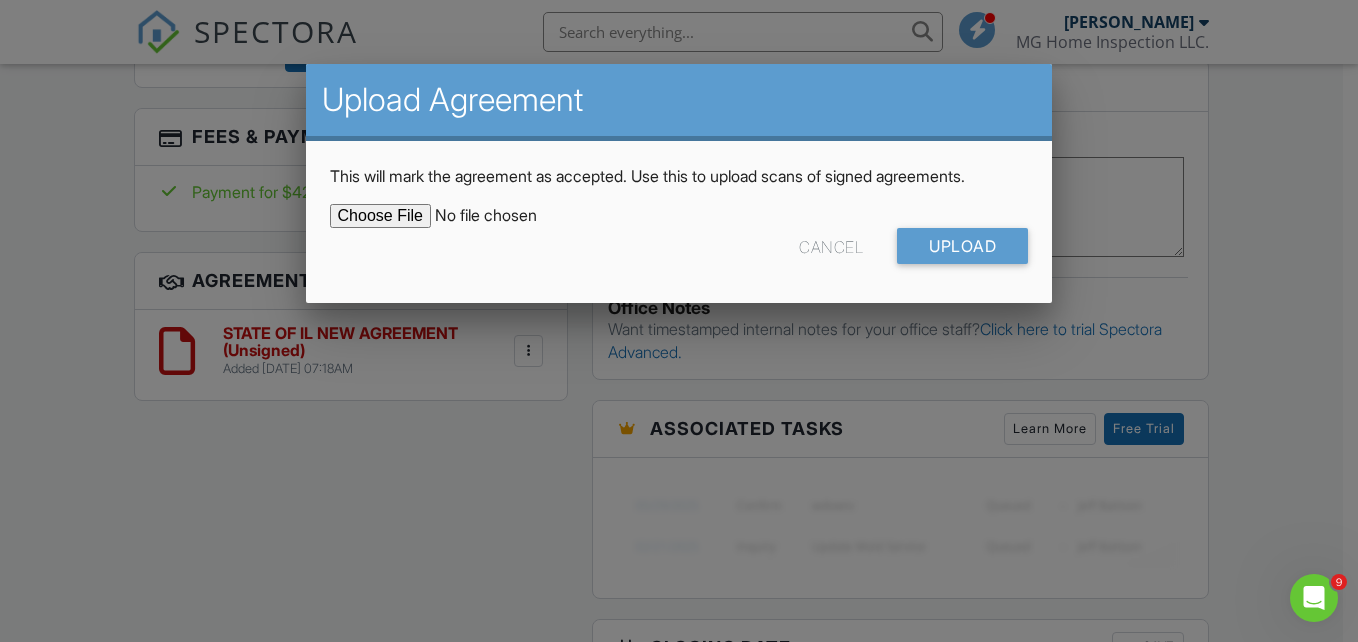 type on "C:\fakepath\20250711_160336.jpg" 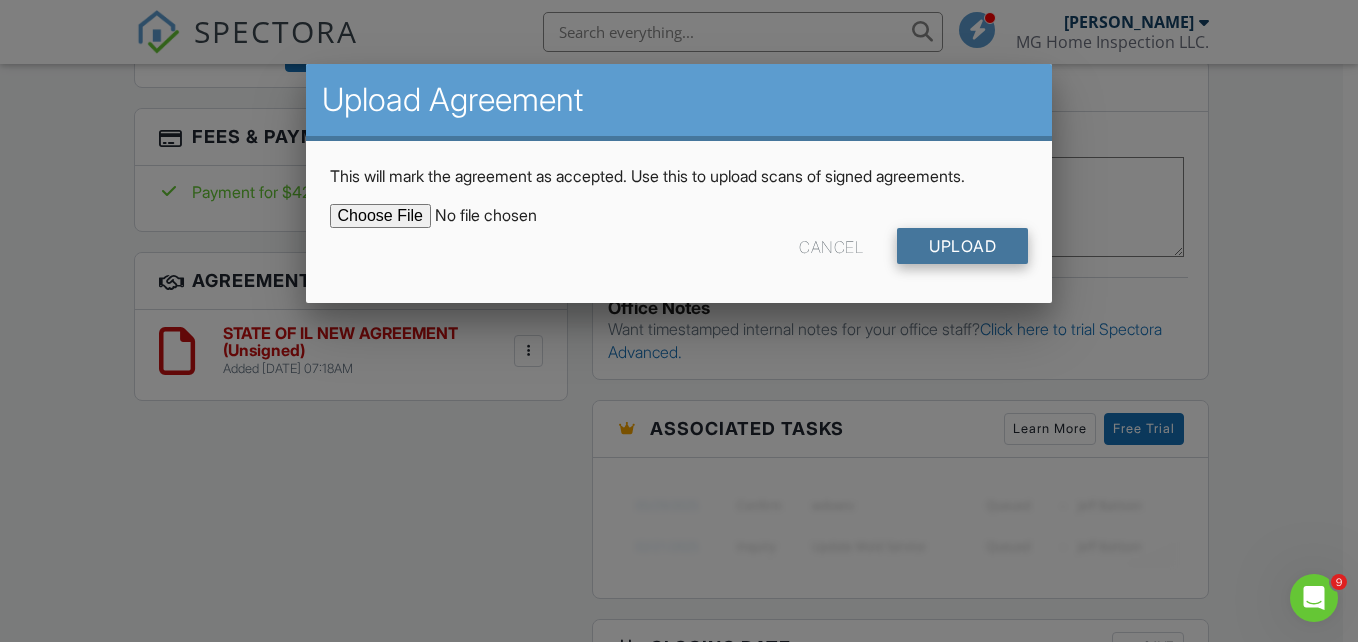 click on "Upload" at bounding box center [962, 246] 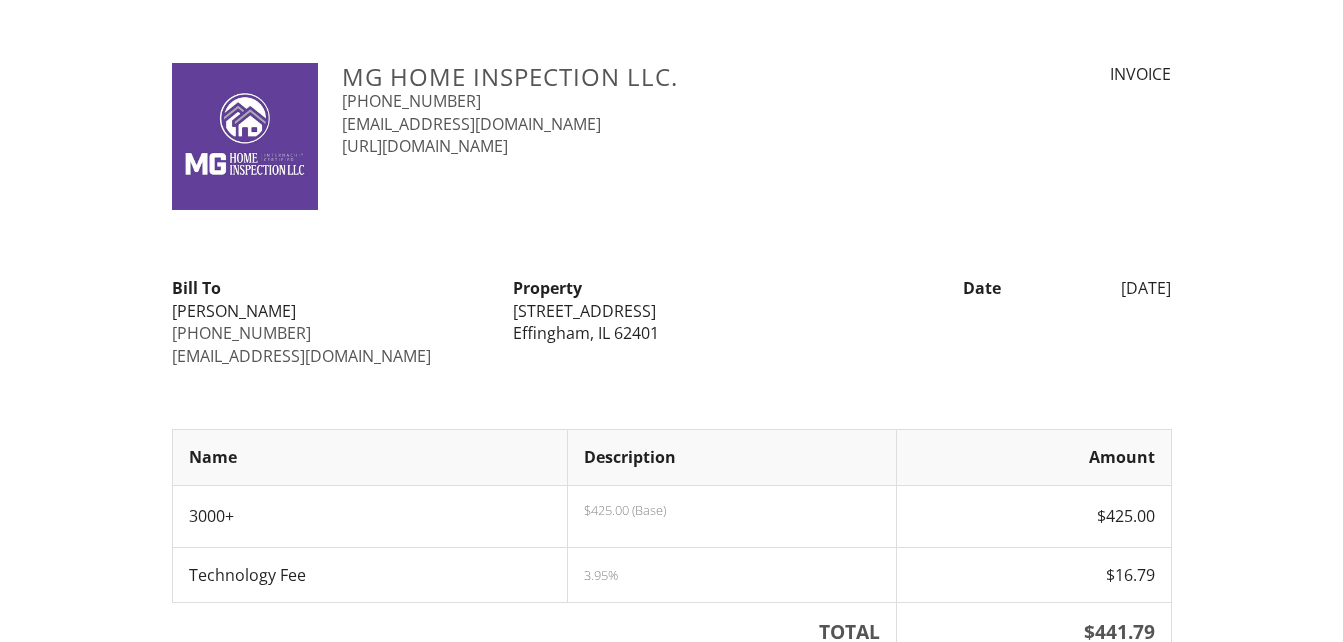 scroll, scrollTop: 0, scrollLeft: 0, axis: both 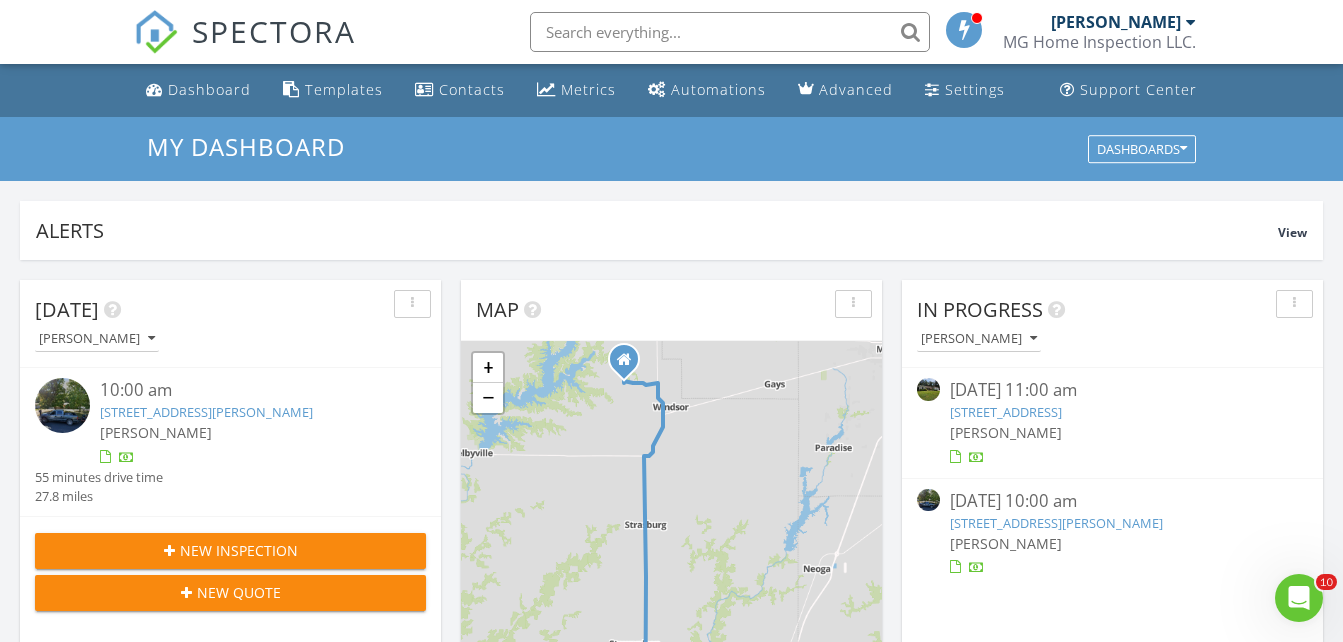 click on "1110 S Second St, Effingham, IL 62401" at bounding box center [1006, 412] 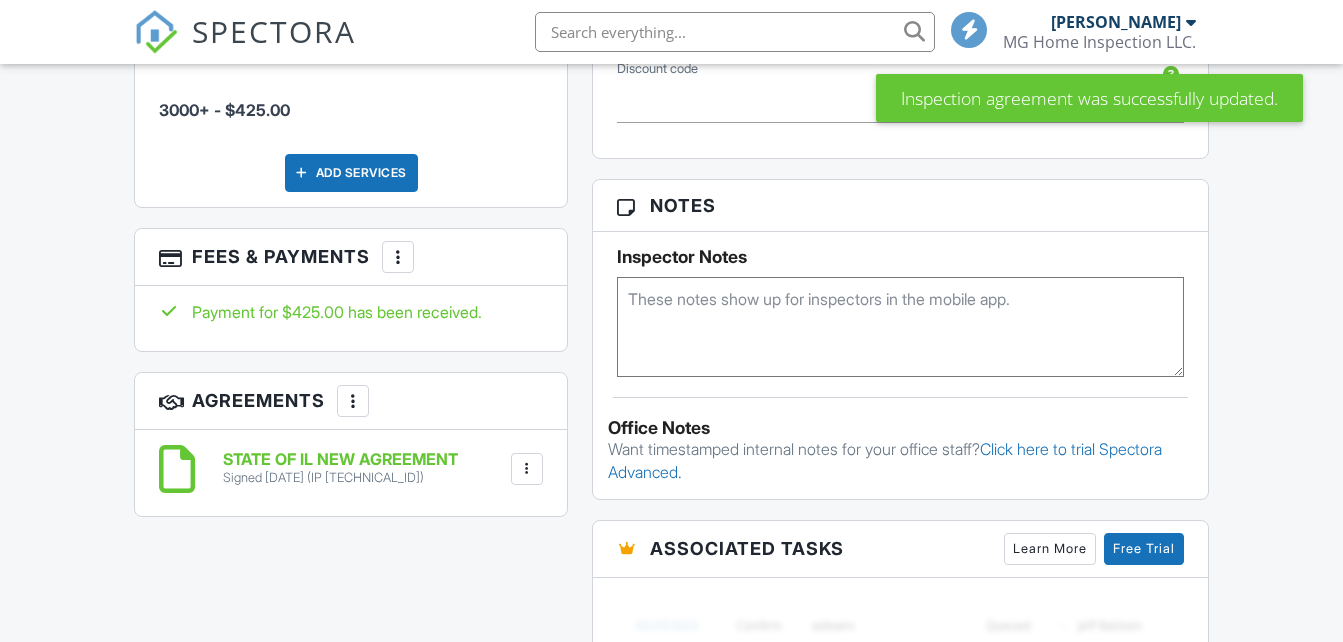 scroll, scrollTop: 1300, scrollLeft: 0, axis: vertical 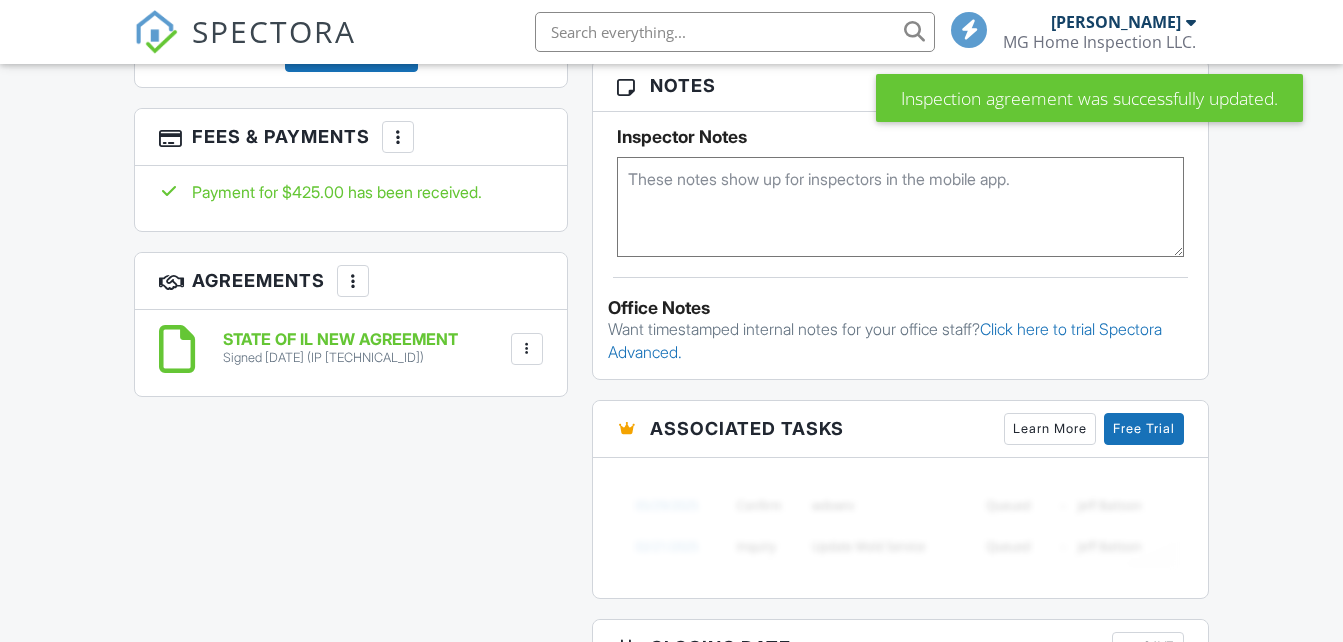 click at bounding box center (527, 349) 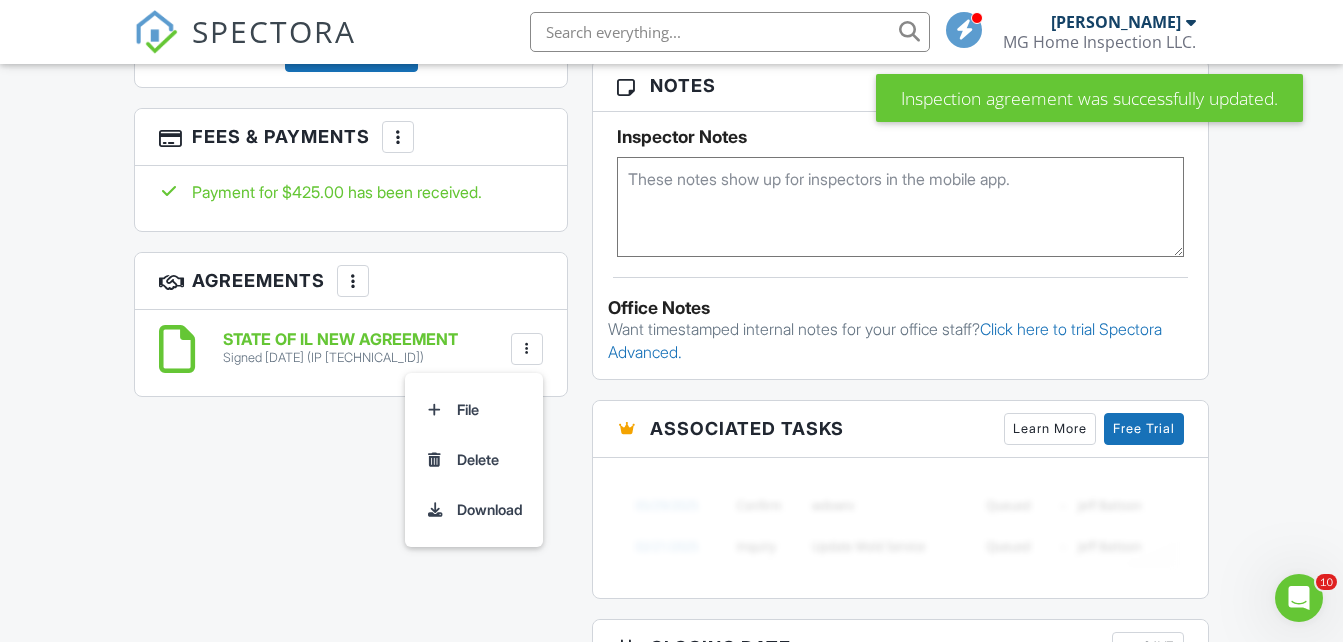 scroll, scrollTop: 0, scrollLeft: 0, axis: both 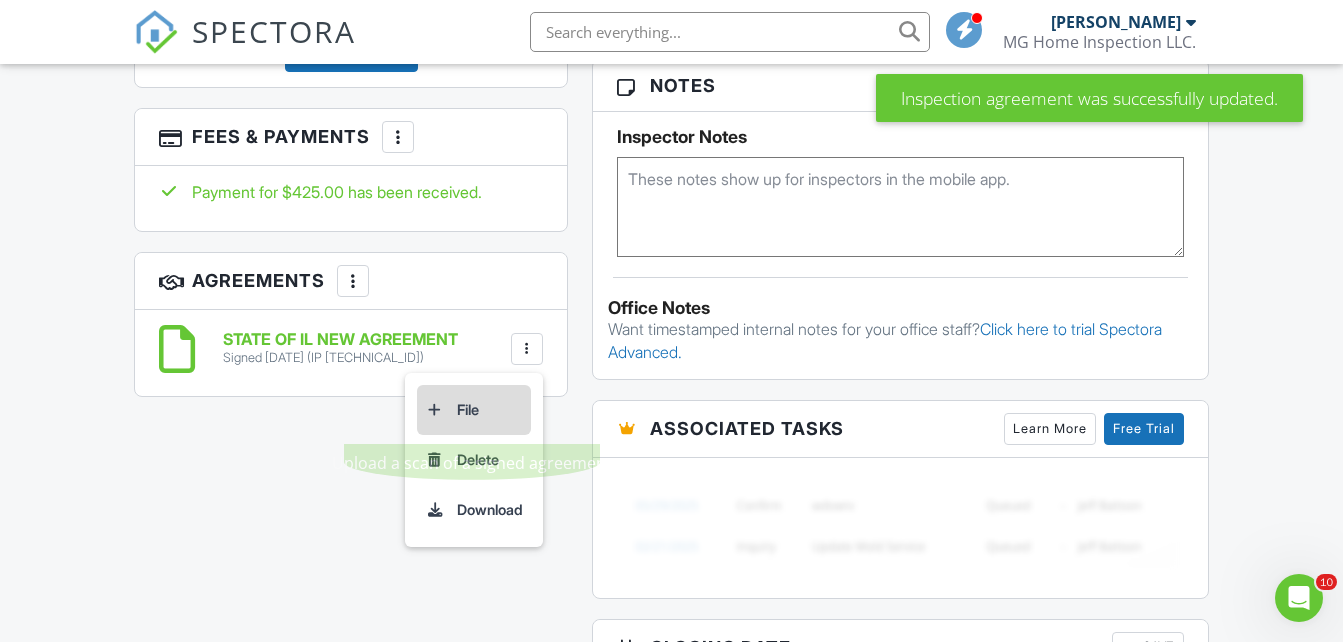 click on "File" at bounding box center (474, 410) 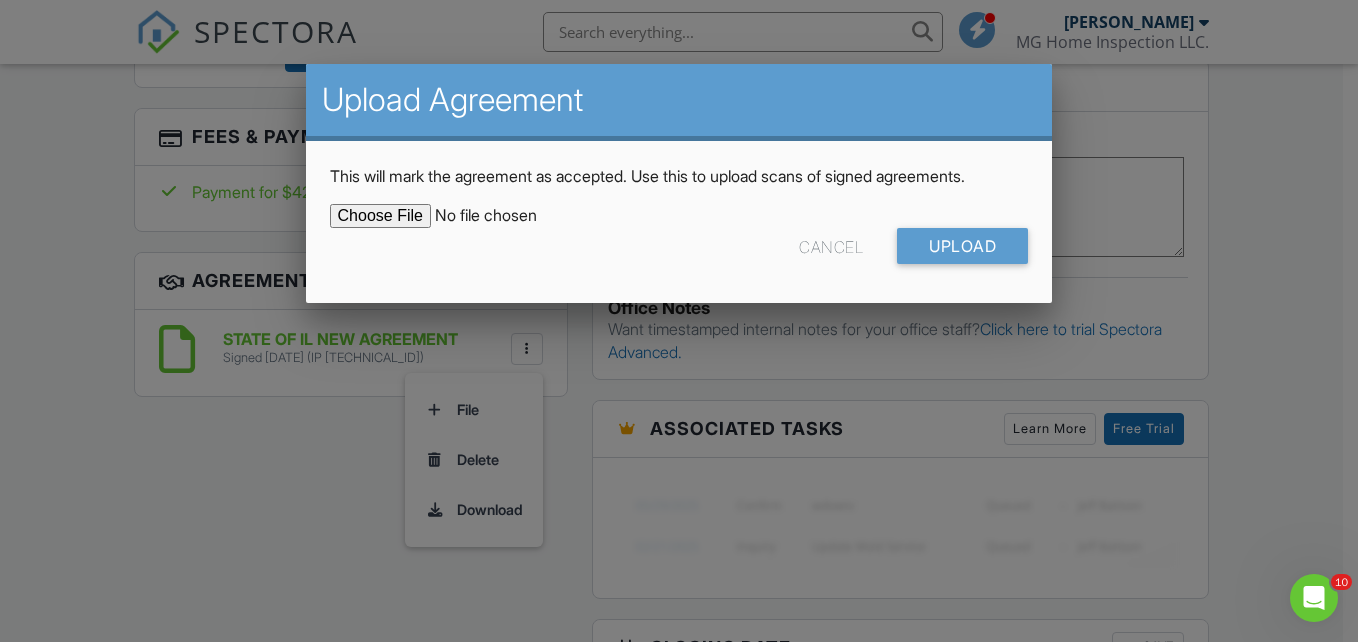 click on "Cancel" at bounding box center [831, 246] 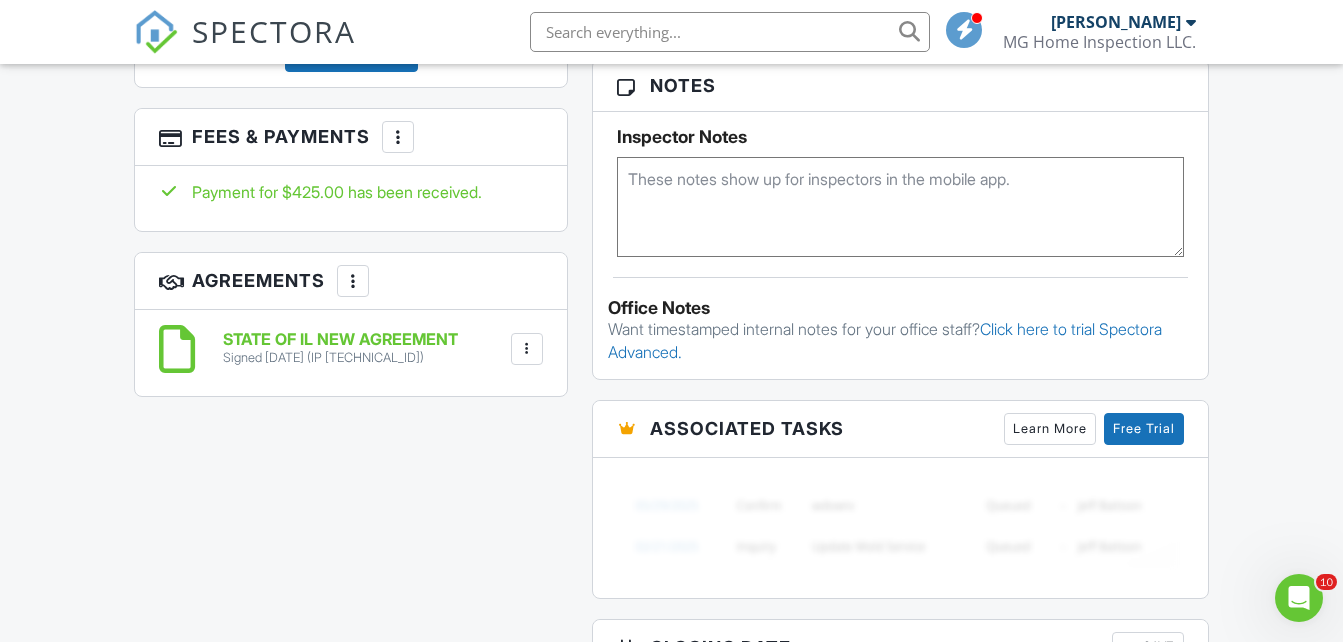 click on "STATE OF IL NEW AGREEMENT
Signed 07/11/2025 (IP 98.97.5.82)
File
Delete
Download" at bounding box center (351, 349) 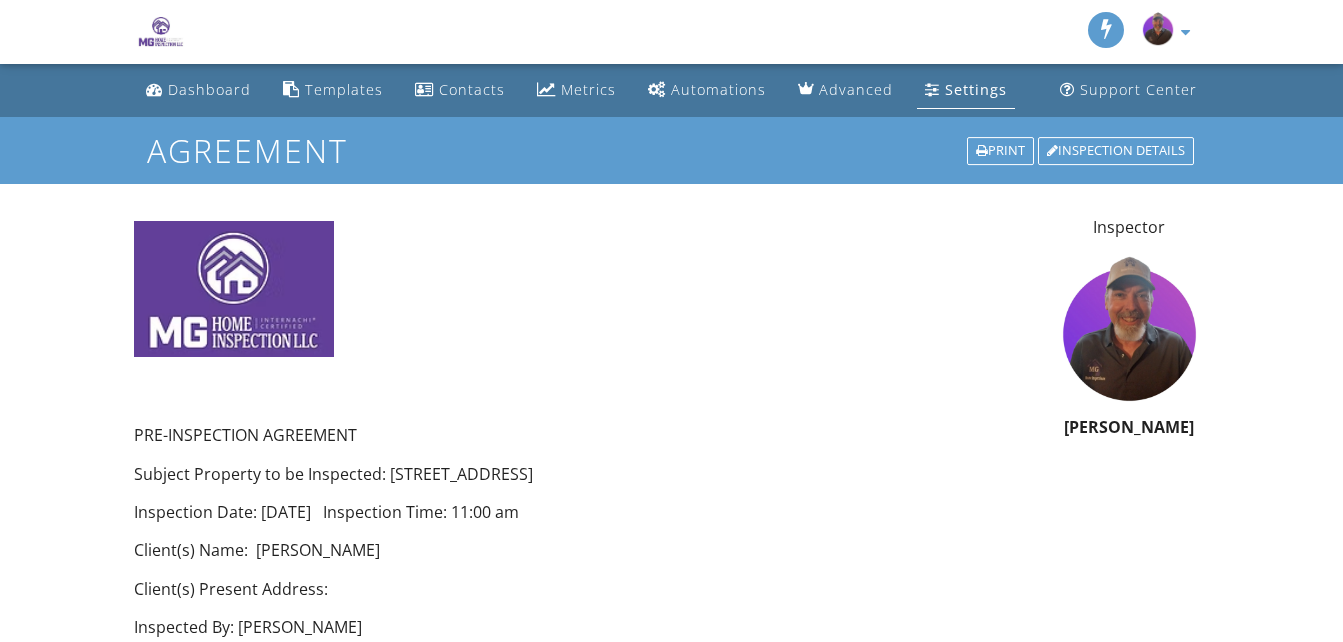 scroll, scrollTop: 0, scrollLeft: 0, axis: both 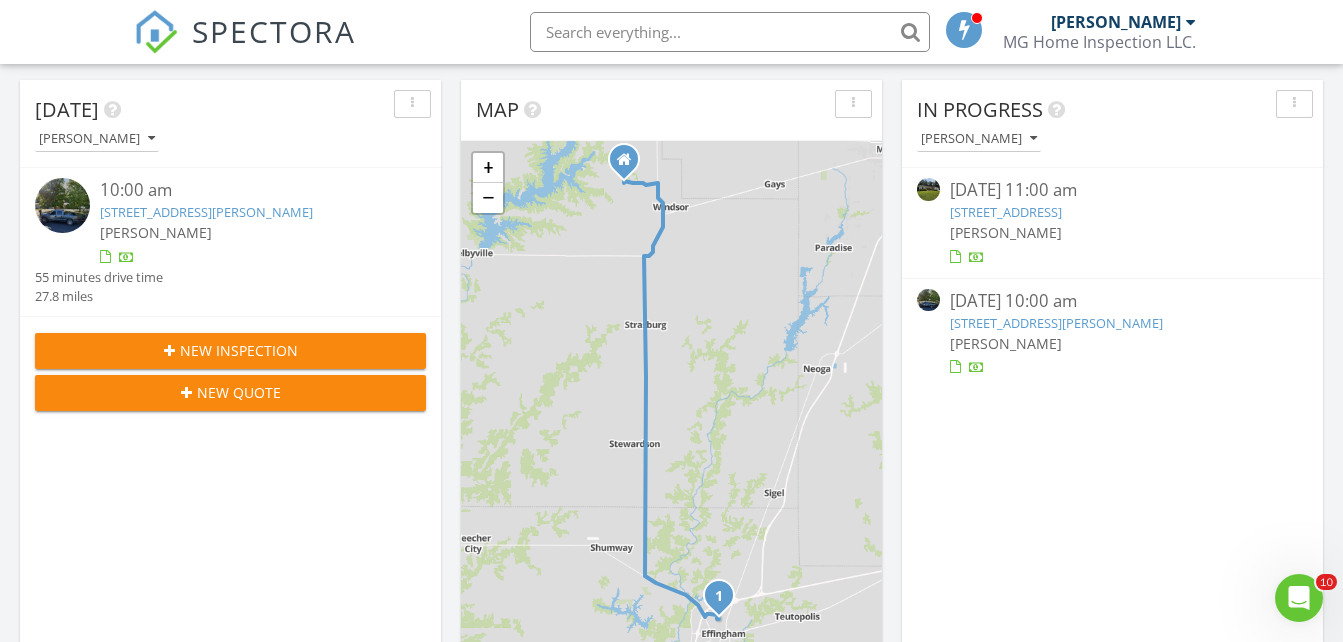 click at bounding box center (928, 189) 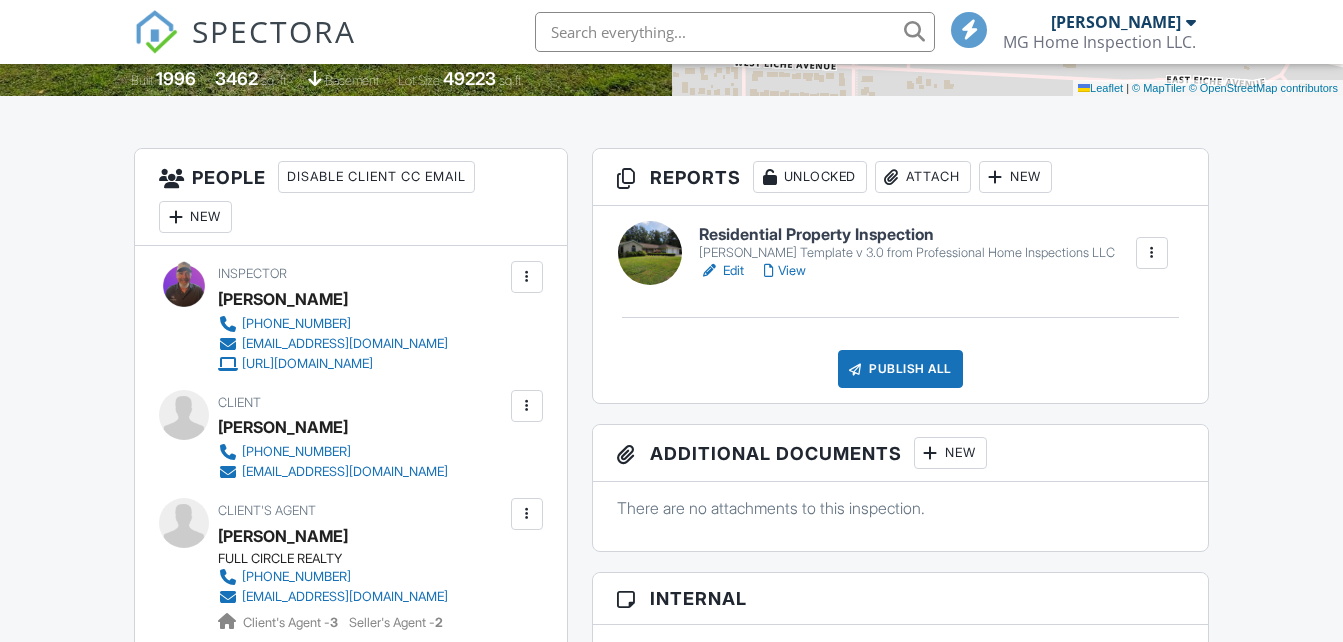 scroll, scrollTop: 500, scrollLeft: 0, axis: vertical 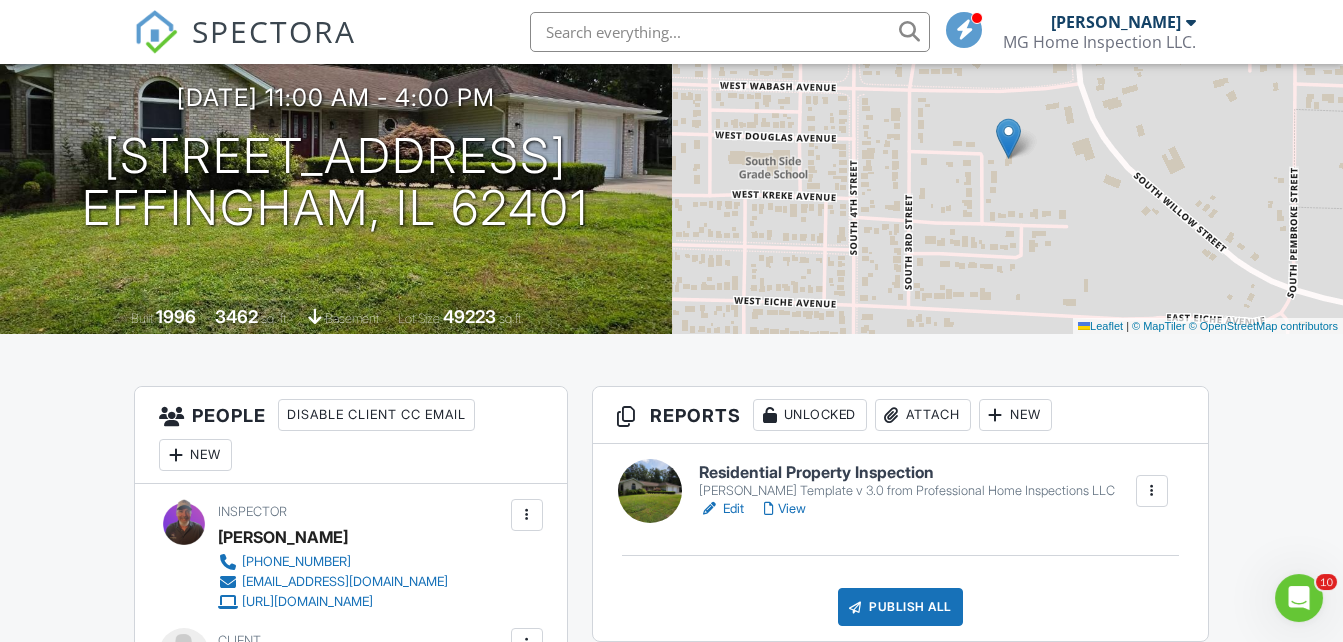 click on "View" at bounding box center (785, 509) 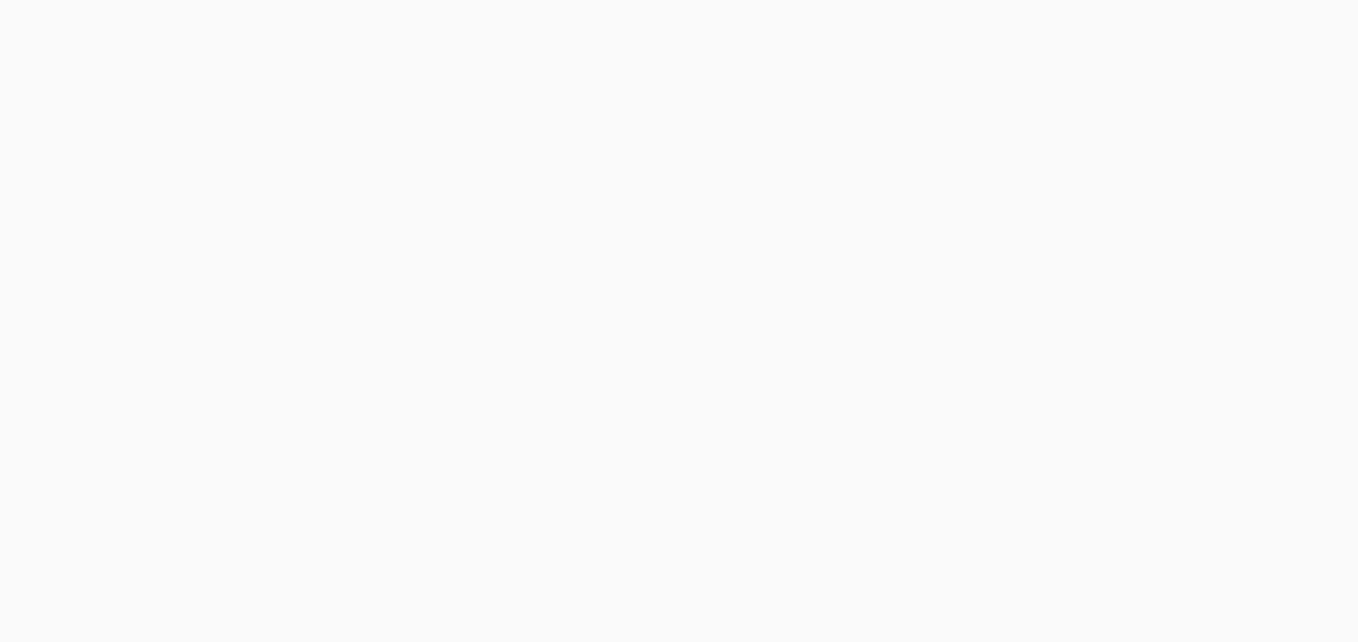 scroll, scrollTop: 0, scrollLeft: 0, axis: both 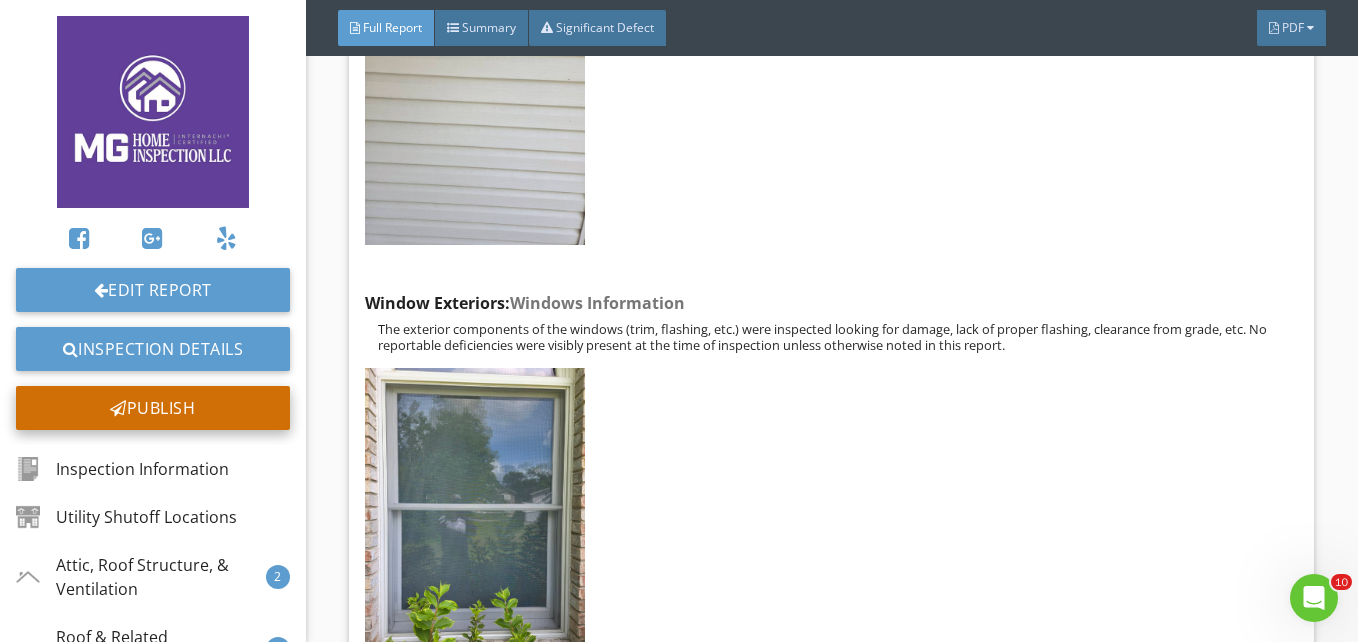 click on "Publish" at bounding box center [153, 408] 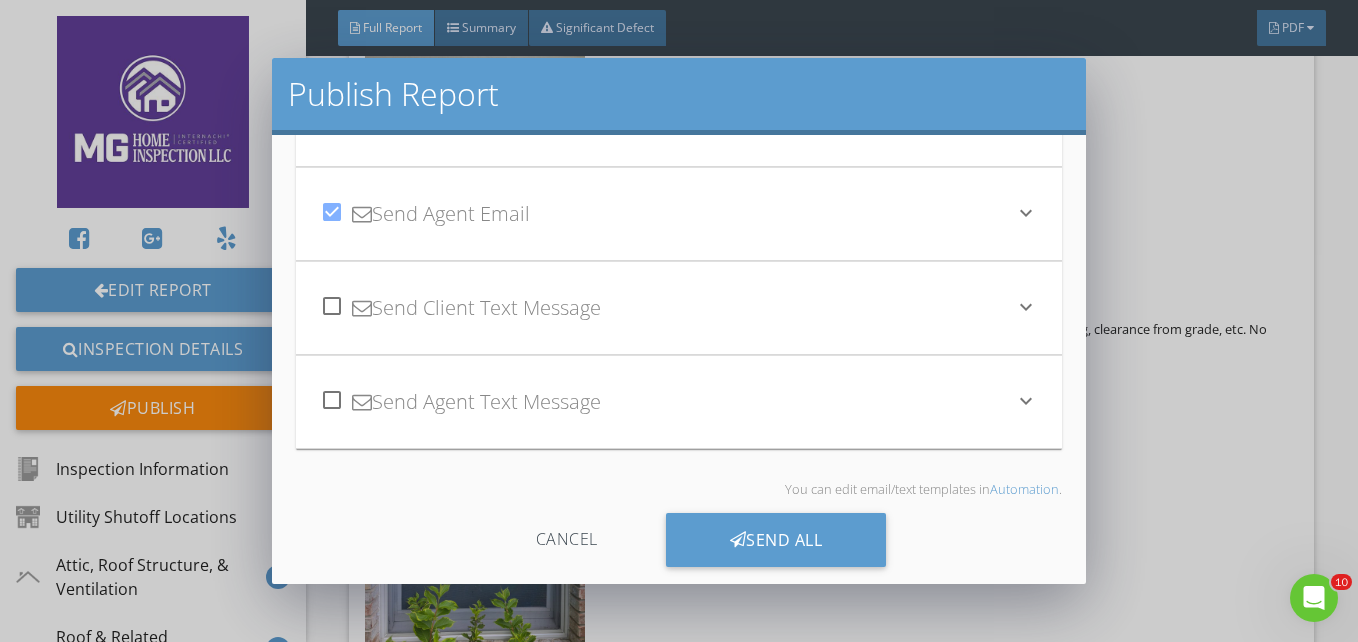 scroll, scrollTop: 139, scrollLeft: 0, axis: vertical 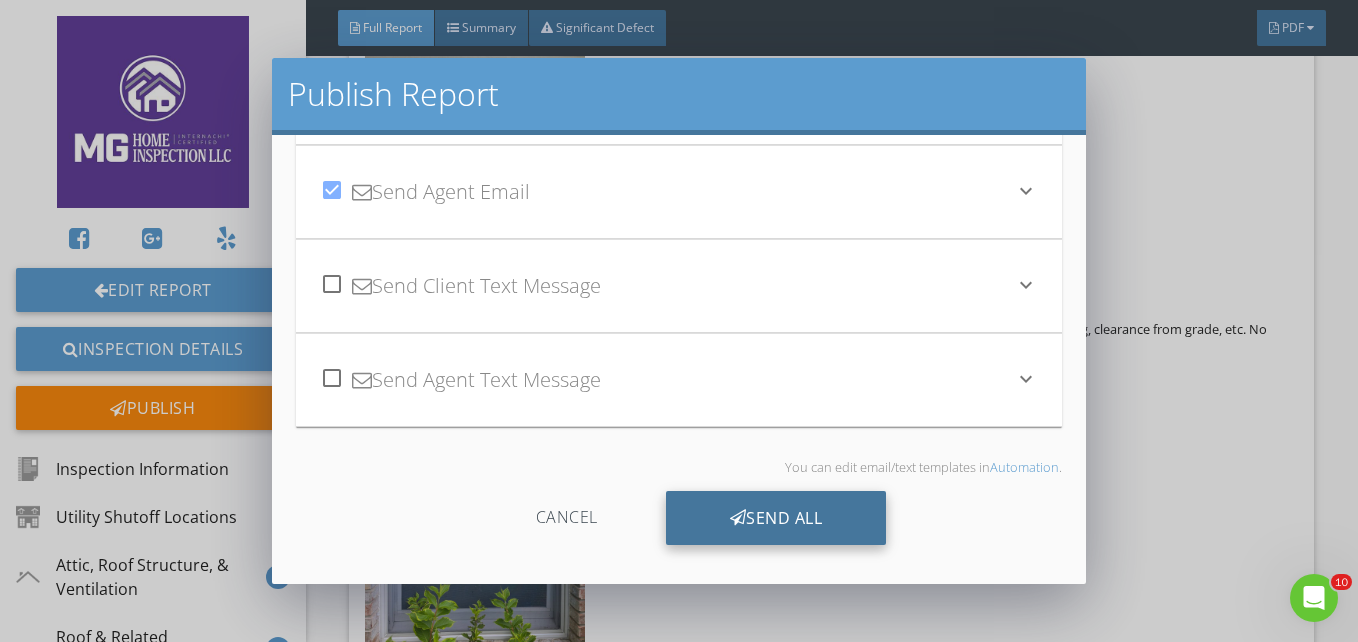 click on "Send All" at bounding box center (776, 518) 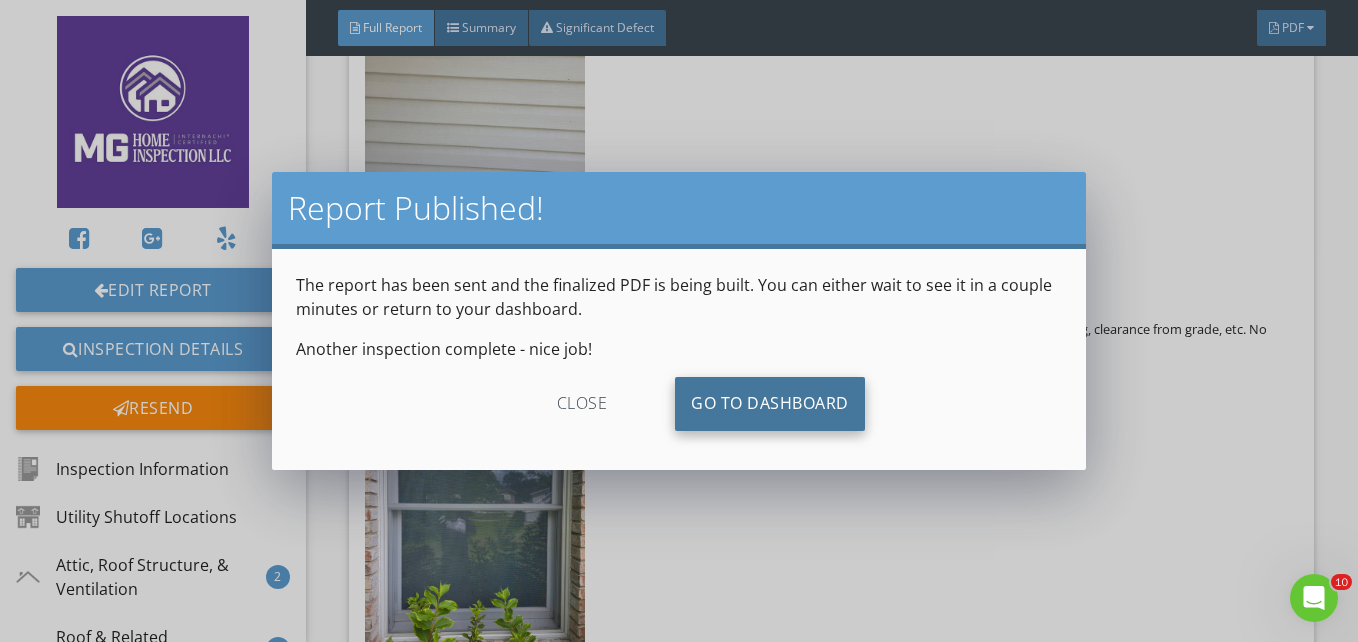 click on "Go To Dashboard" at bounding box center [770, 404] 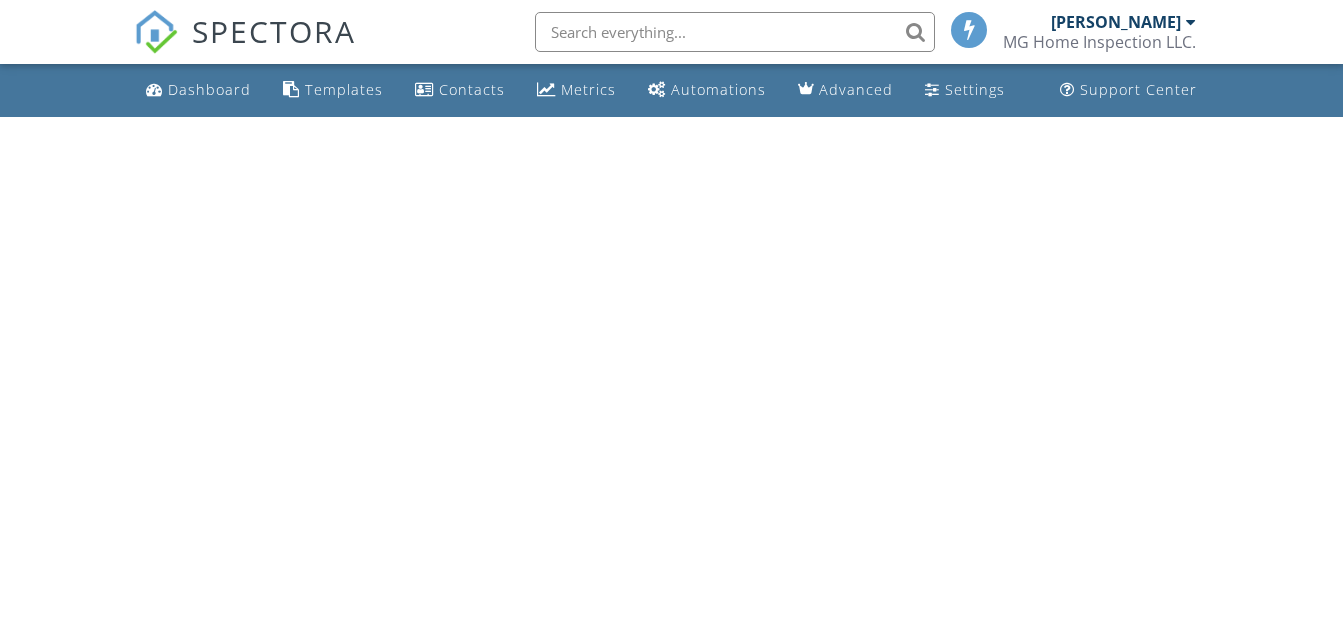 scroll, scrollTop: 0, scrollLeft: 0, axis: both 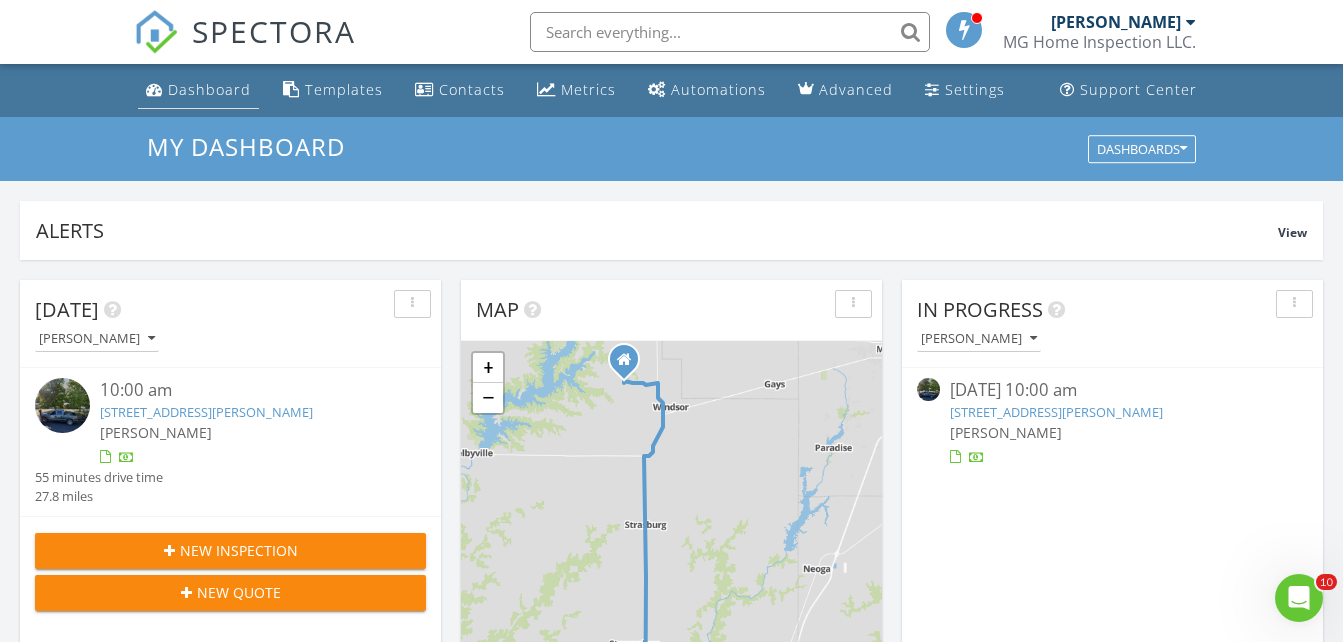 click on "Dashboard" at bounding box center [198, 90] 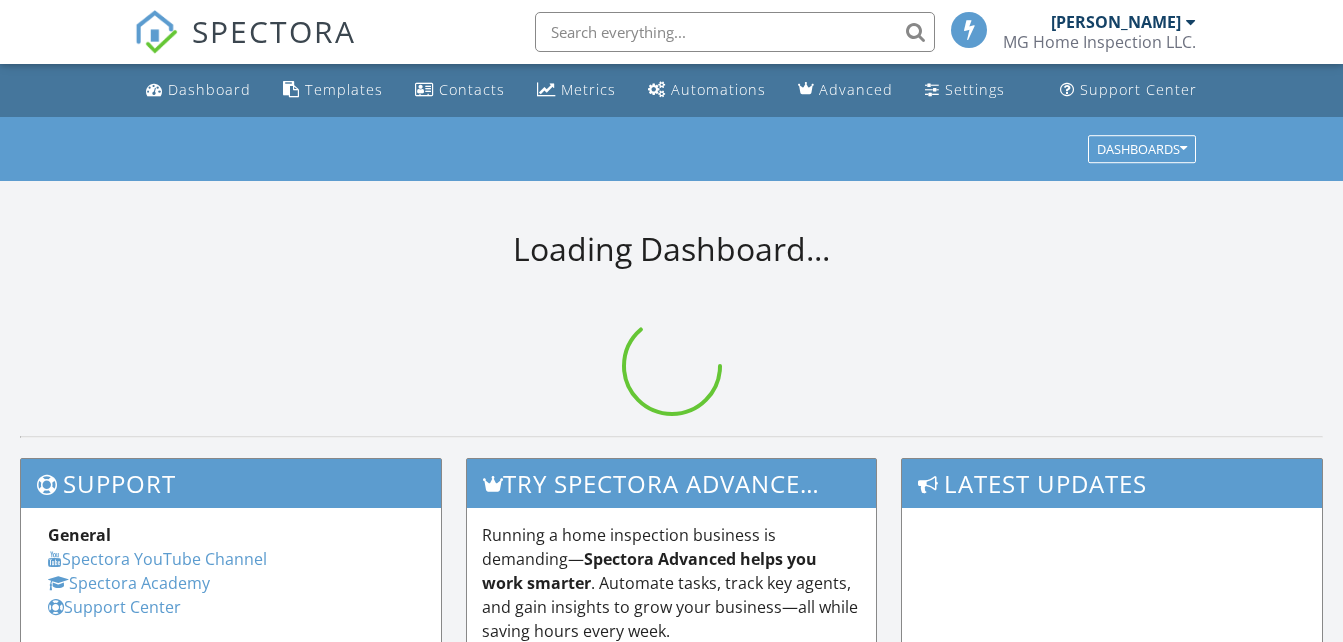 scroll, scrollTop: 0, scrollLeft: 0, axis: both 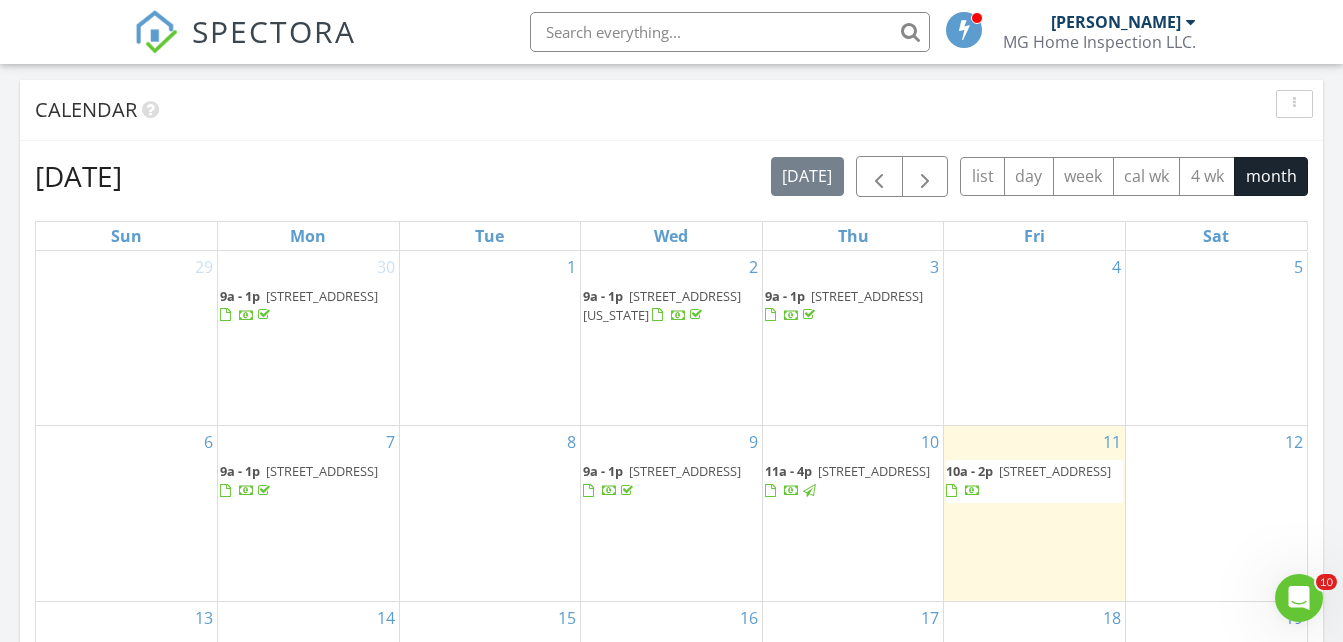 click on "[STREET_ADDRESS]" at bounding box center [874, 471] 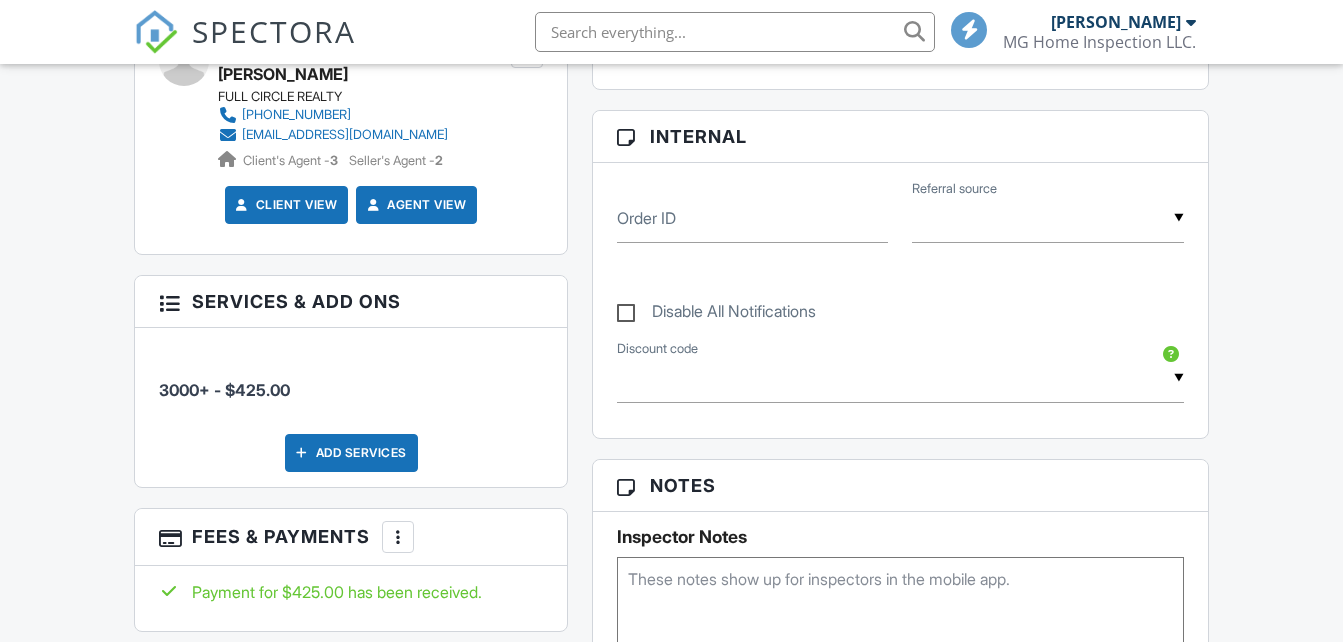 scroll, scrollTop: 1100, scrollLeft: 0, axis: vertical 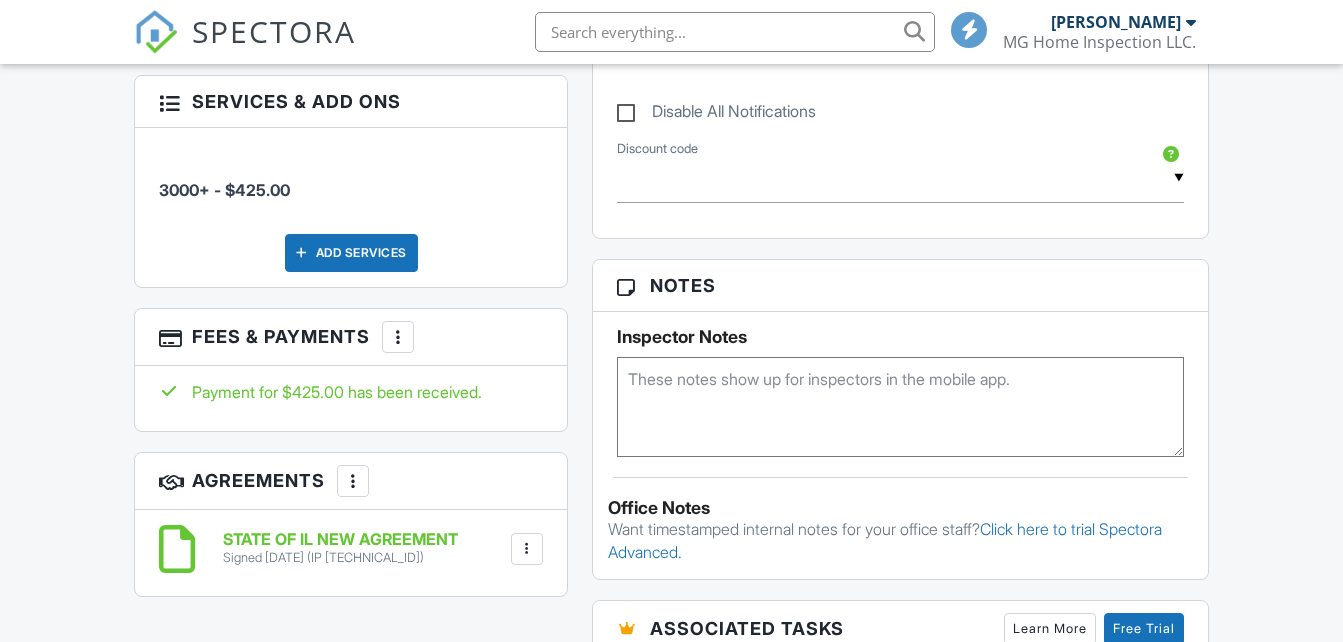click at bounding box center (398, 337) 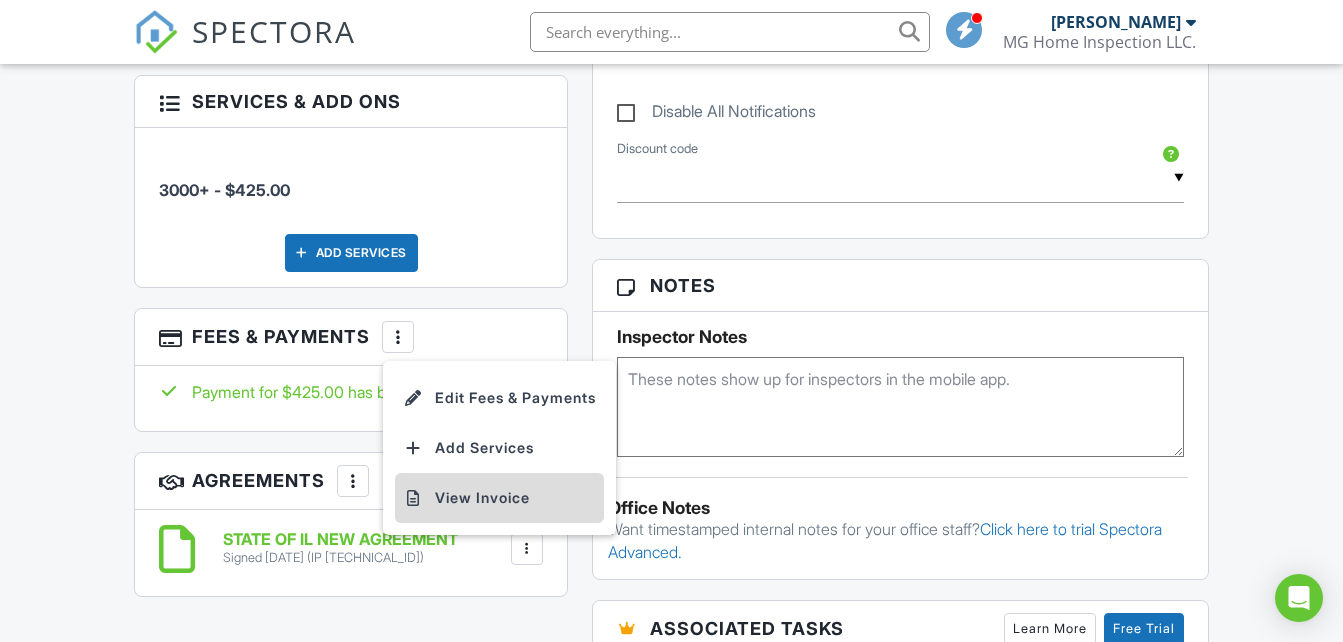 click on "View Invoice" at bounding box center [499, 498] 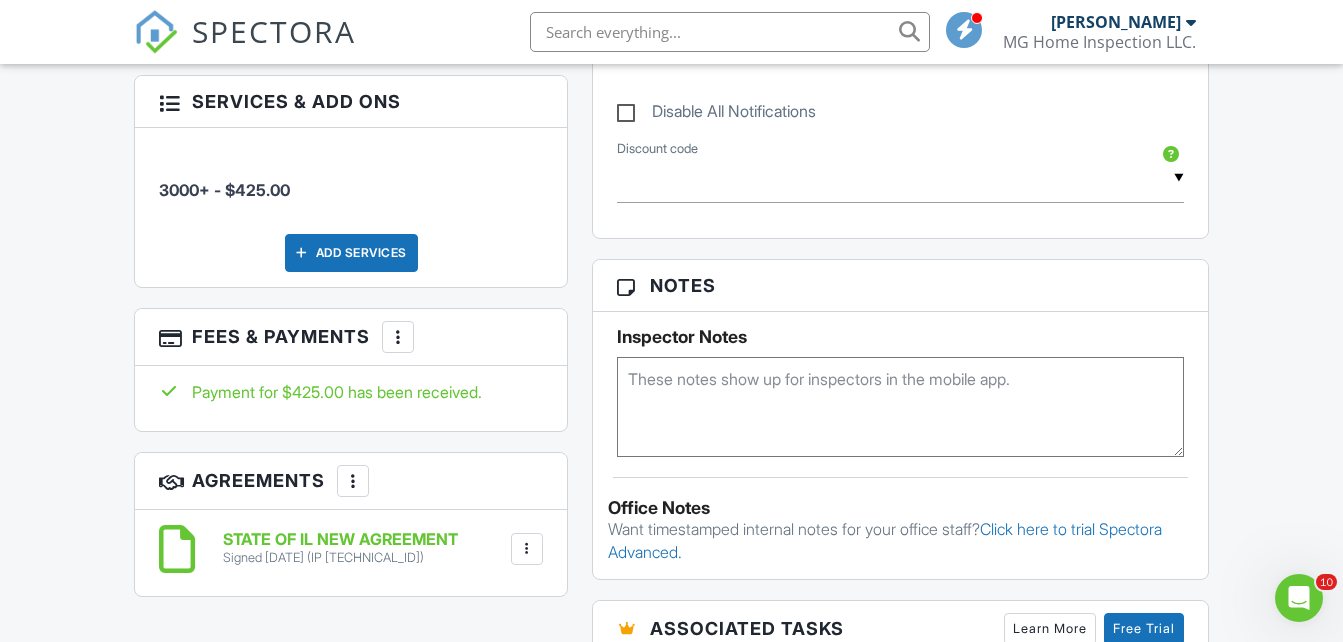 scroll, scrollTop: 0, scrollLeft: 0, axis: both 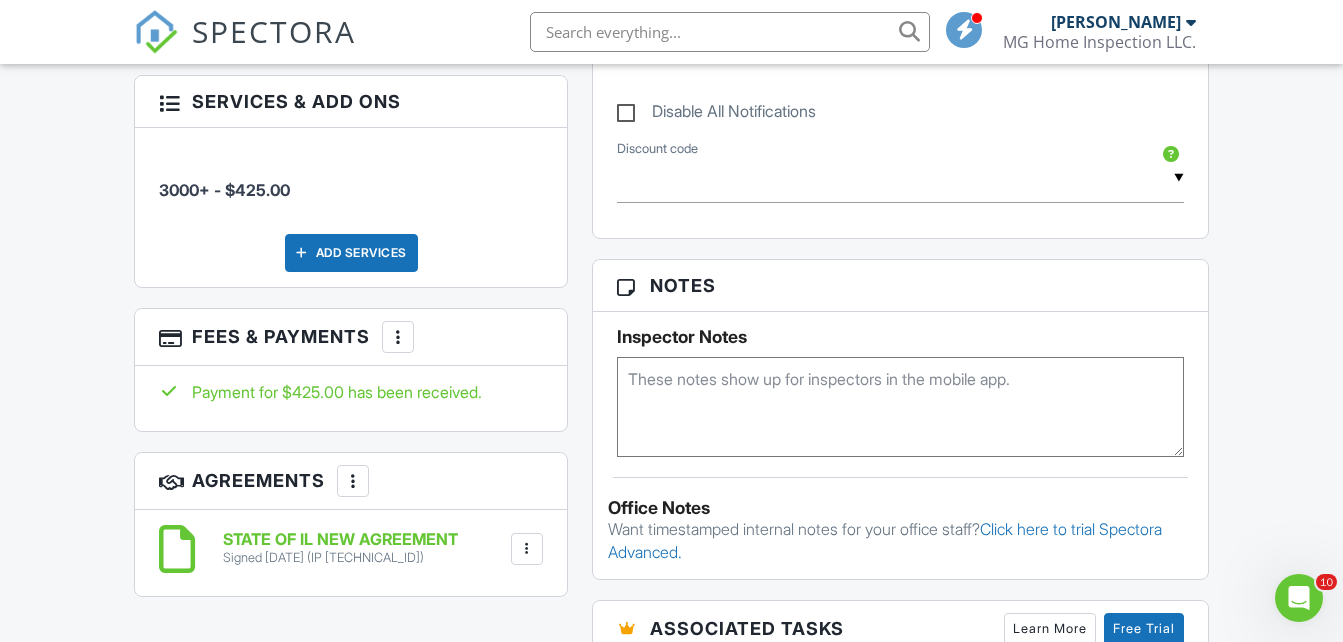 click on "STATE OF IL NEW AGREEMENT" at bounding box center [340, 540] 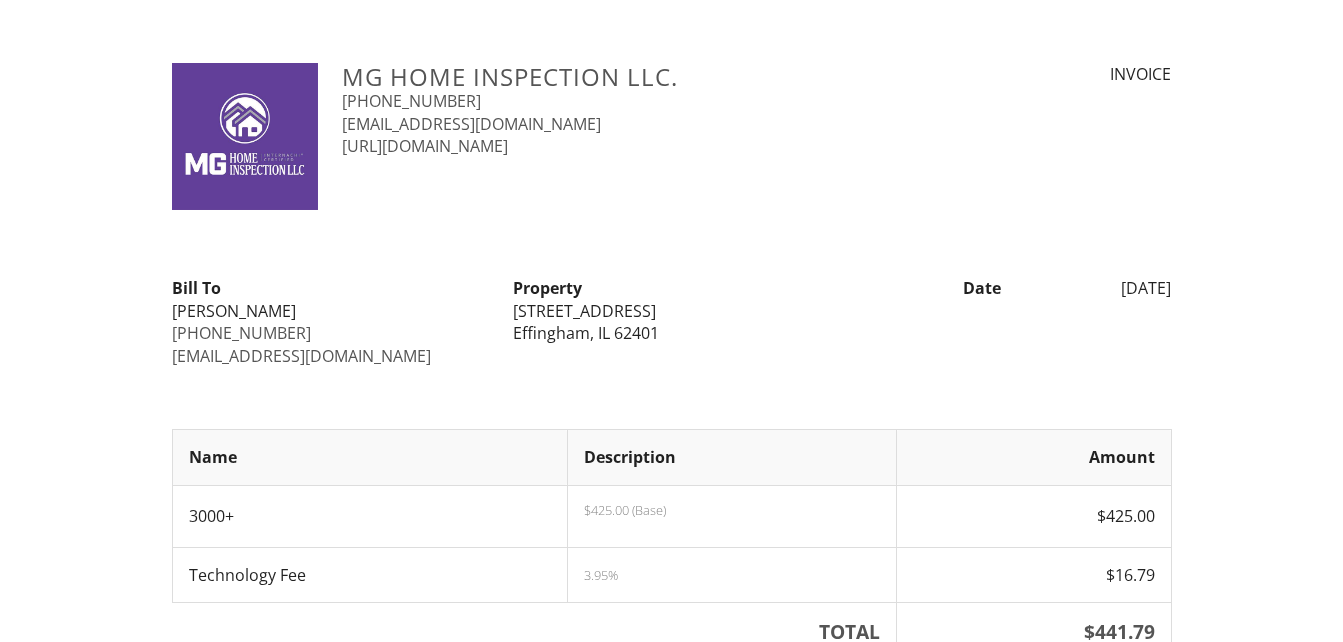 scroll, scrollTop: 0, scrollLeft: 0, axis: both 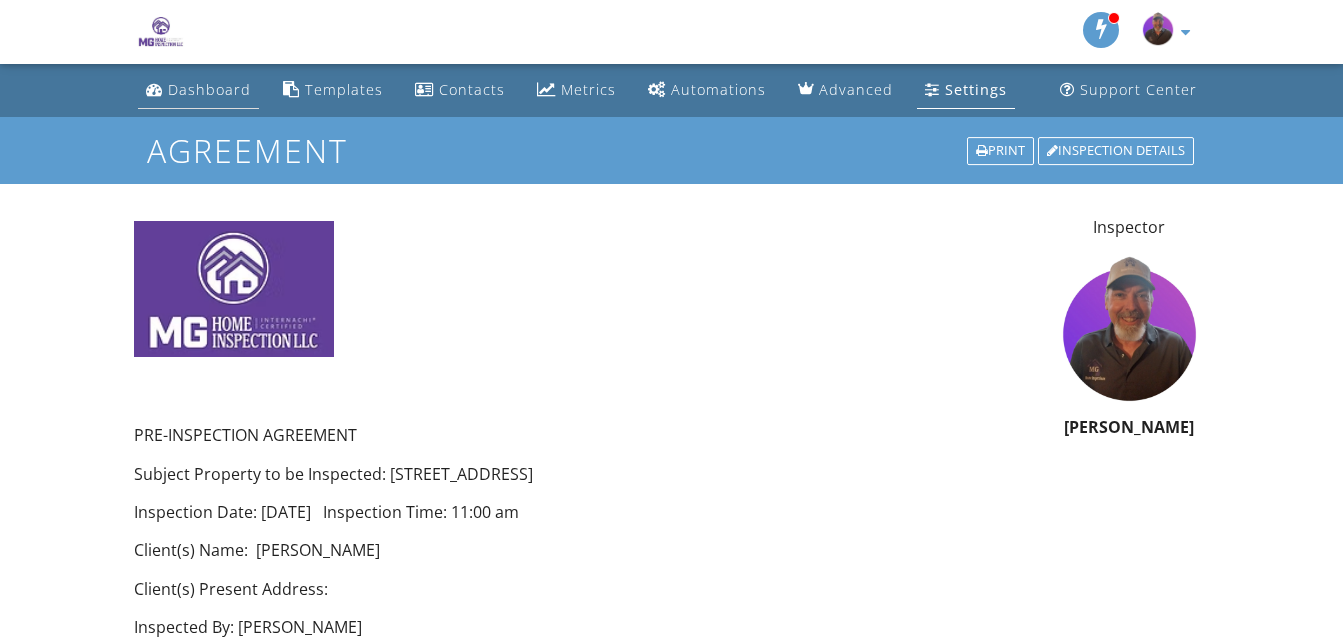 click on "Dashboard" at bounding box center [209, 89] 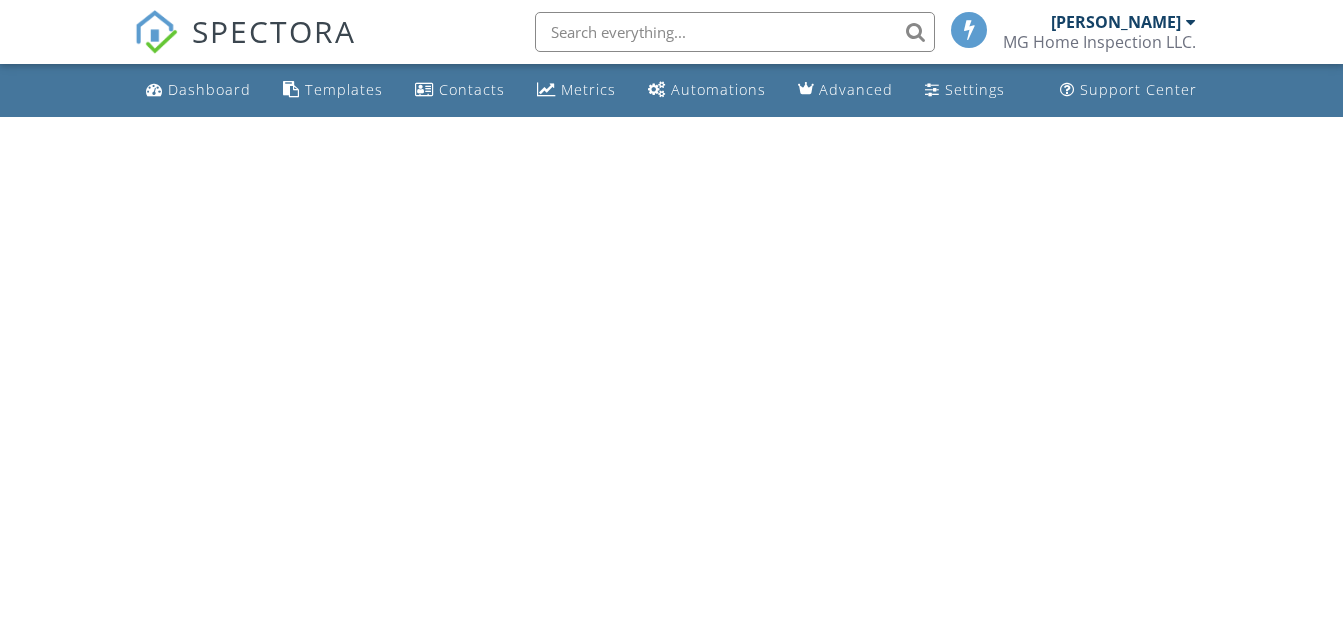 scroll, scrollTop: 0, scrollLeft: 0, axis: both 